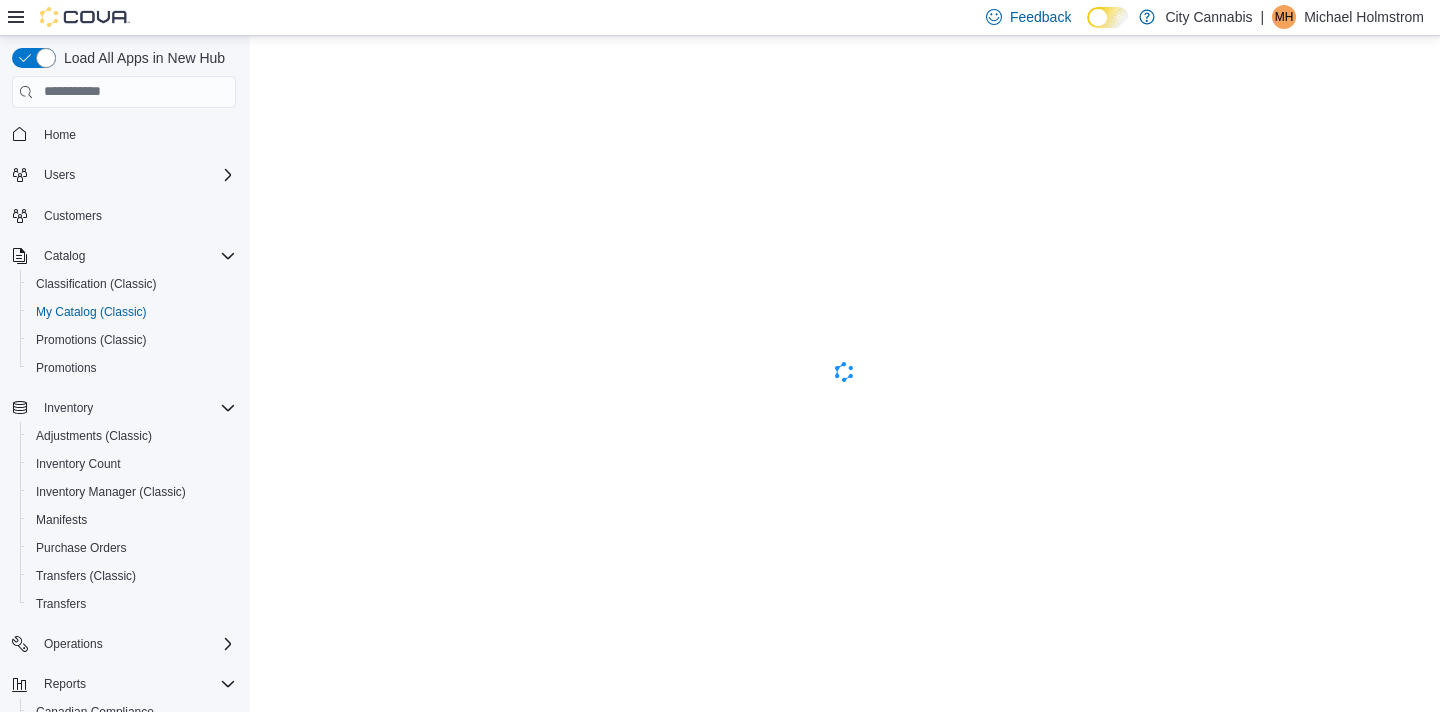 scroll, scrollTop: 0, scrollLeft: 0, axis: both 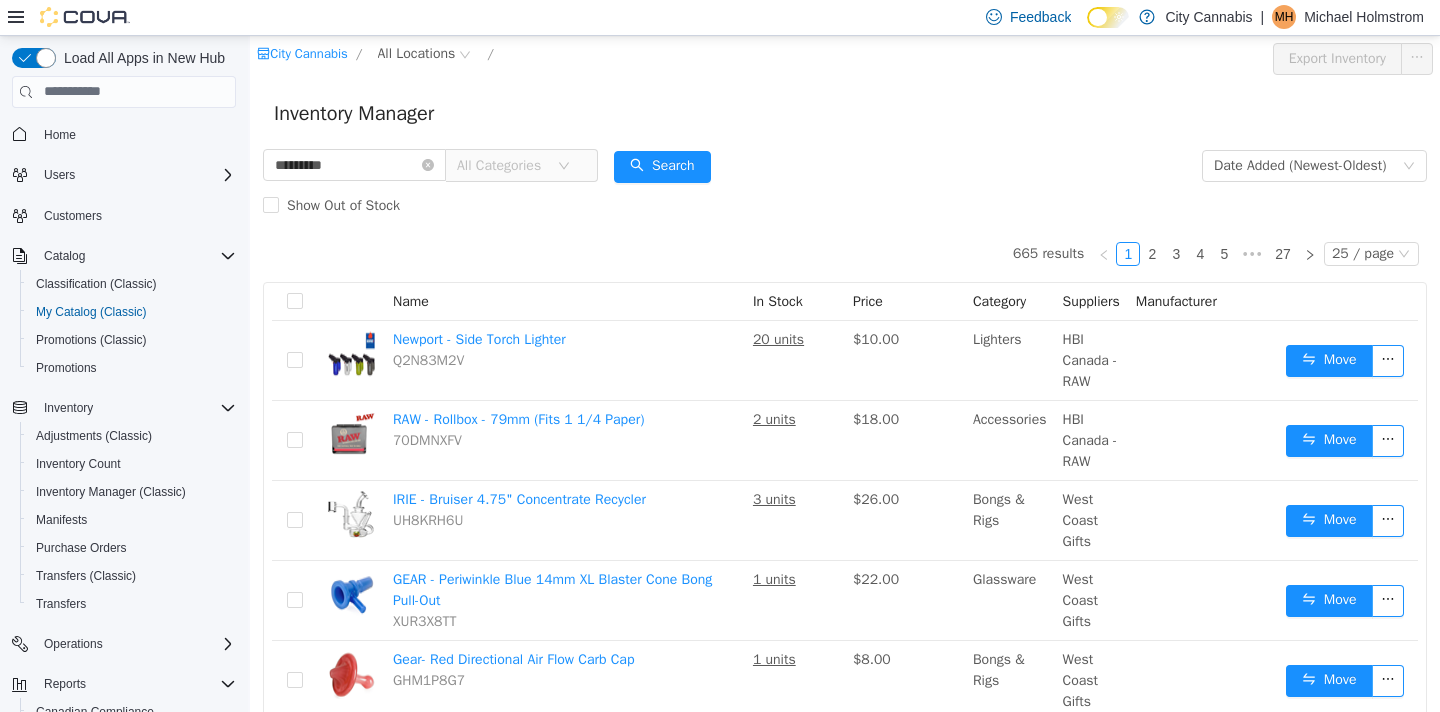 type on "*********" 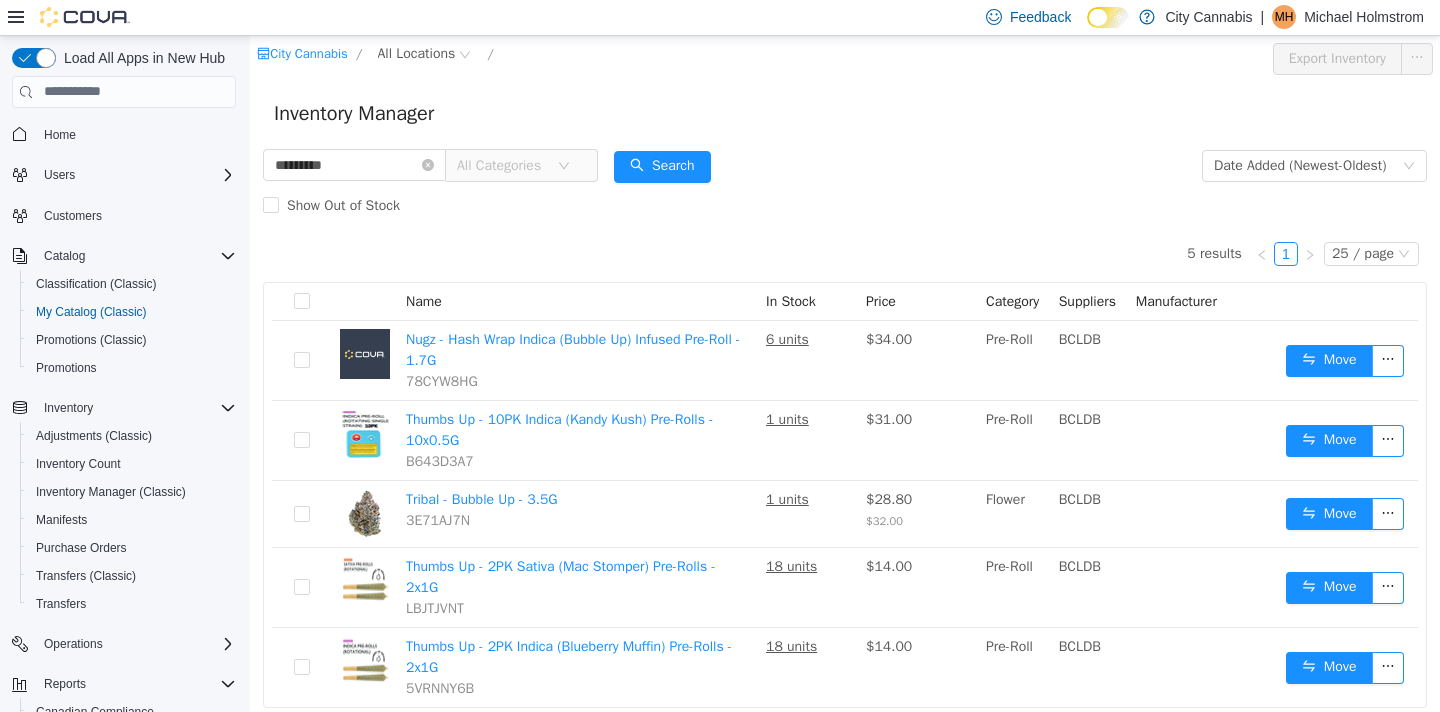 scroll, scrollTop: 53, scrollLeft: 0, axis: vertical 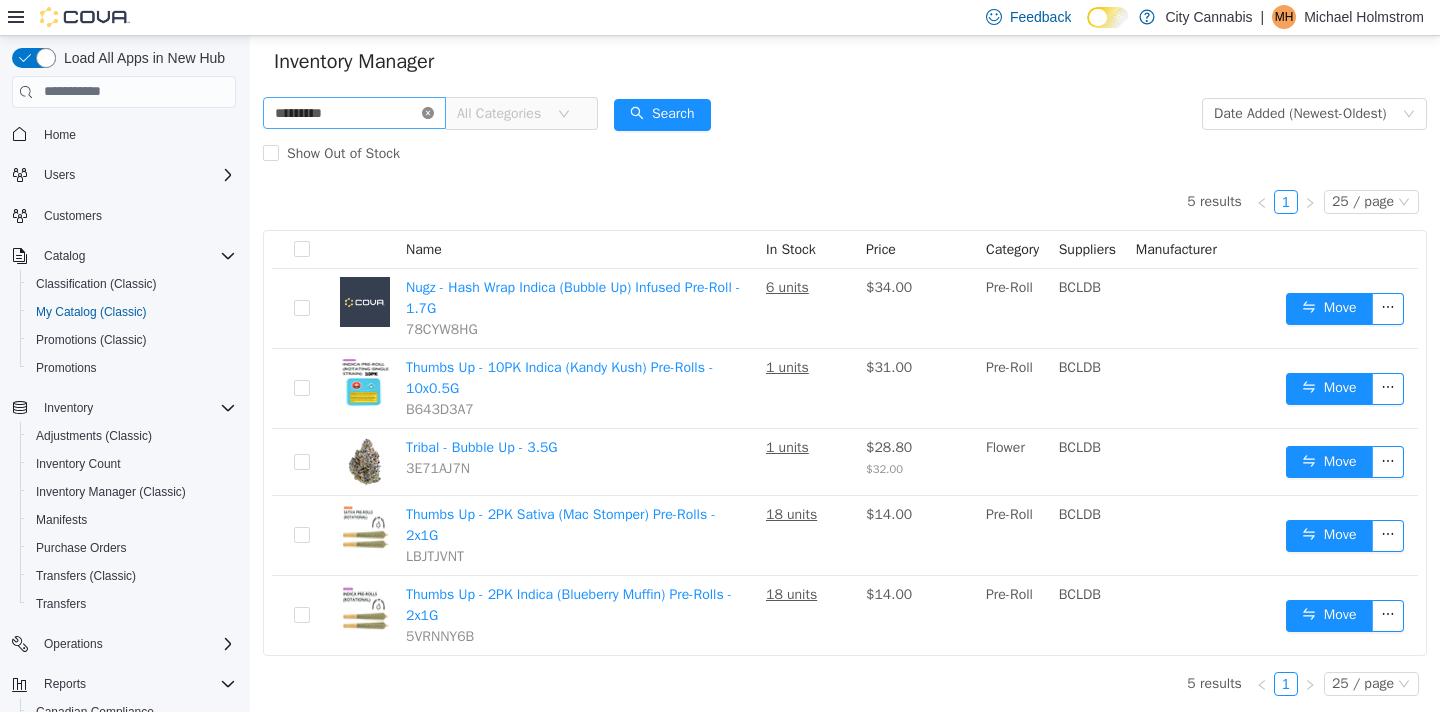 click 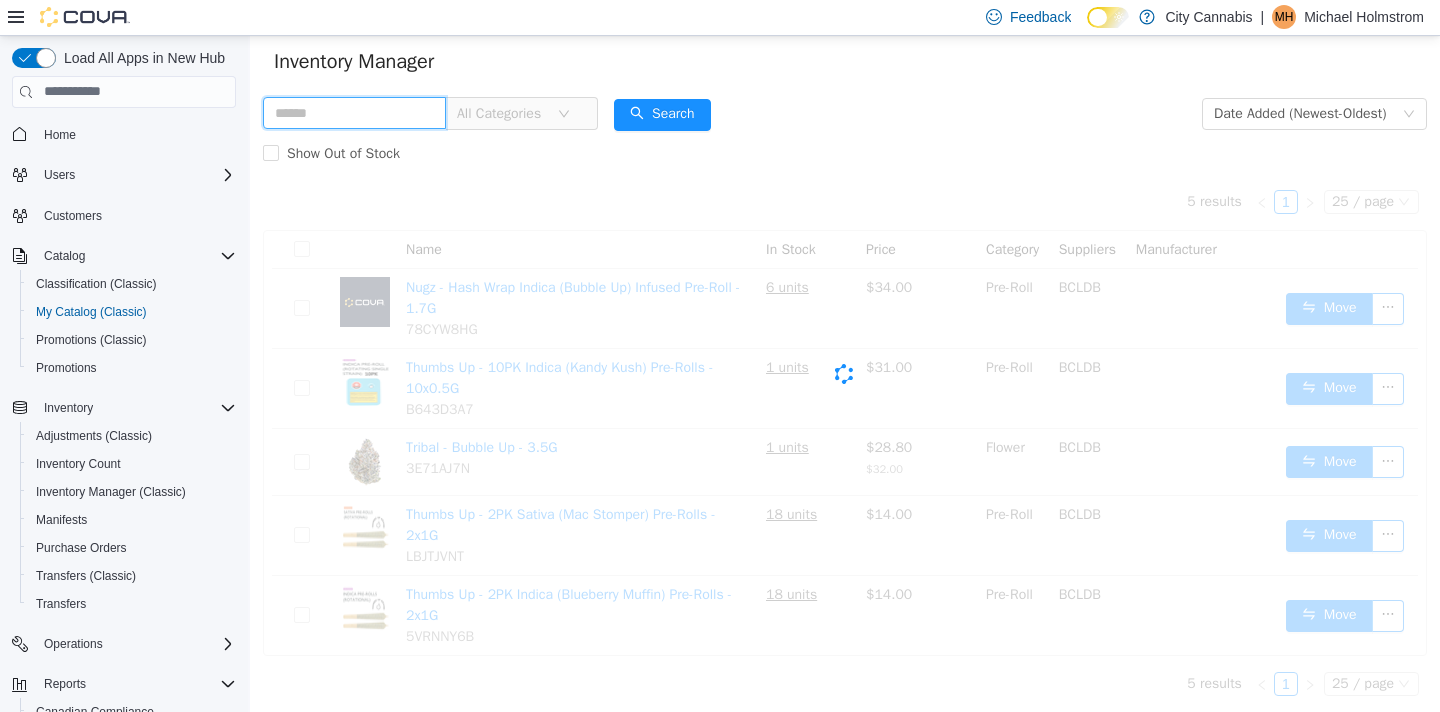 click at bounding box center [354, 112] 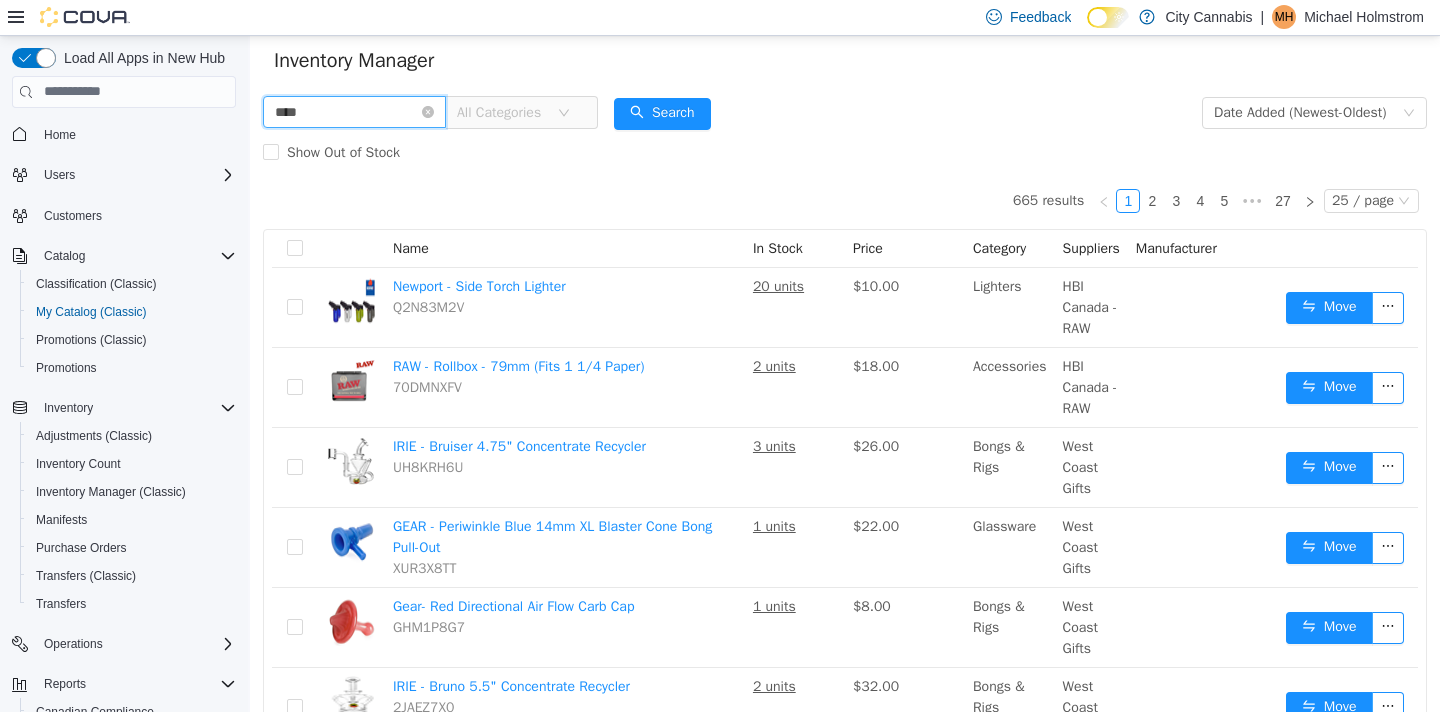 type on "****" 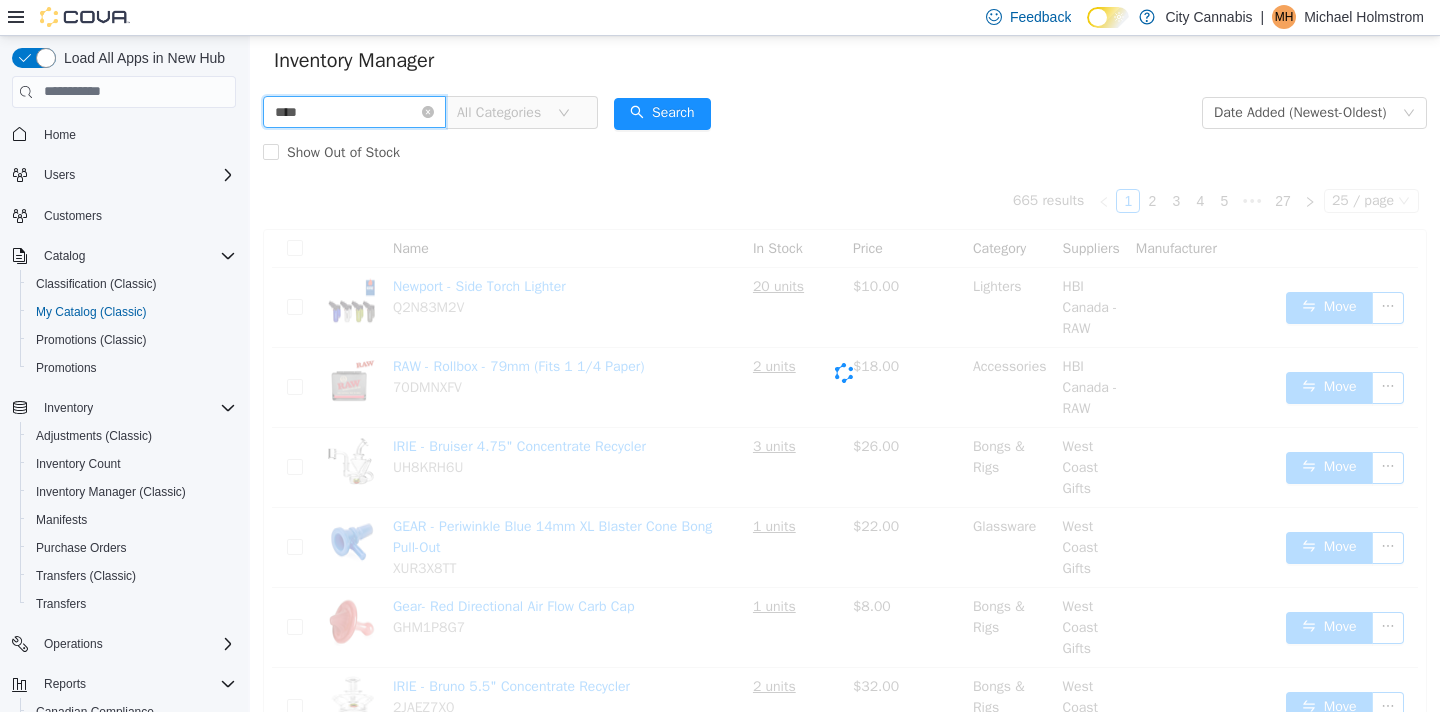 scroll, scrollTop: 0, scrollLeft: 0, axis: both 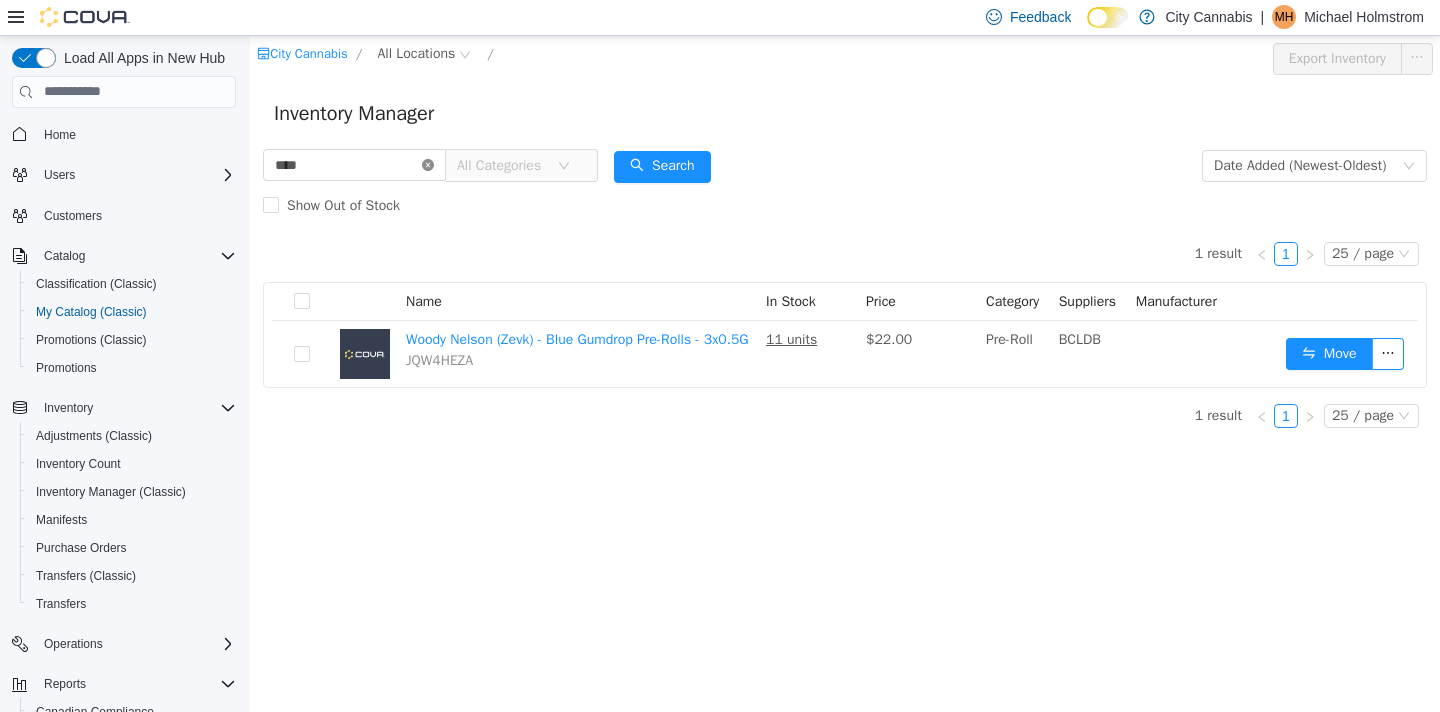click 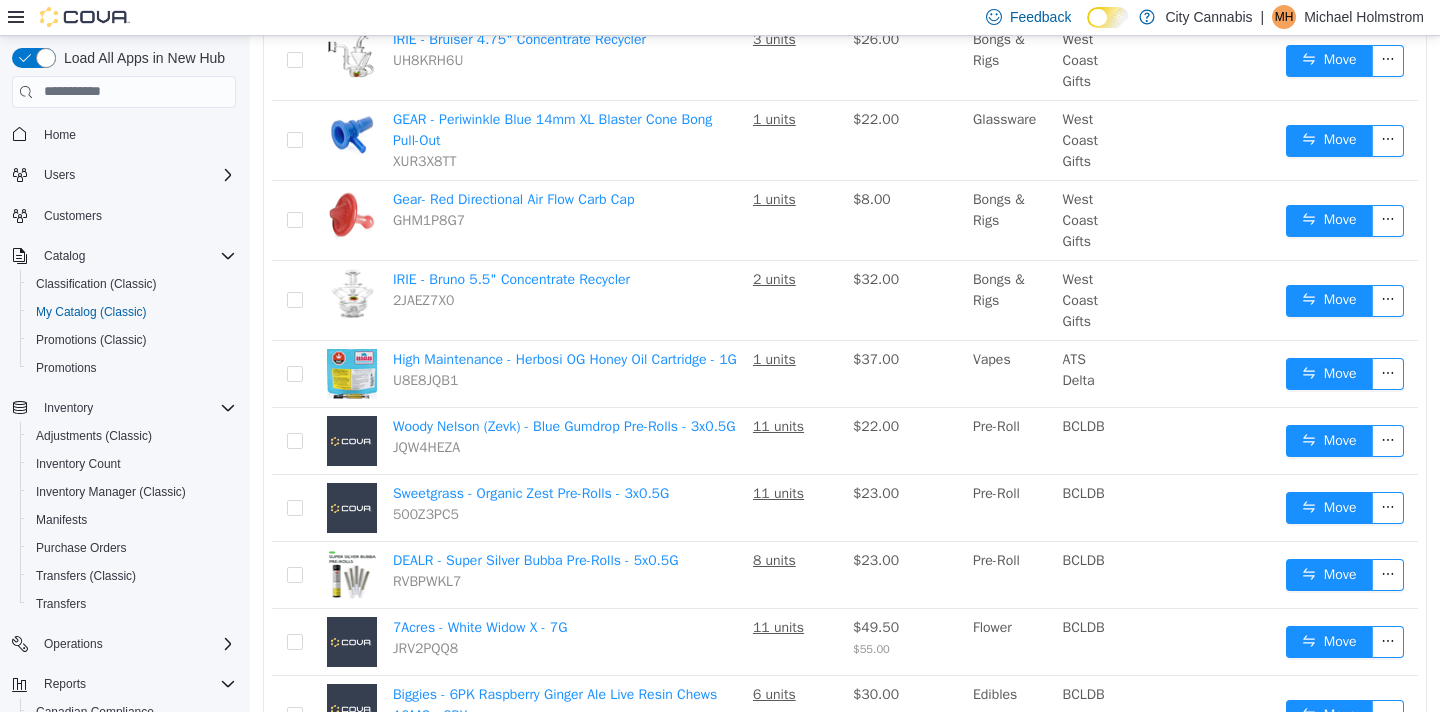scroll, scrollTop: 756, scrollLeft: 0, axis: vertical 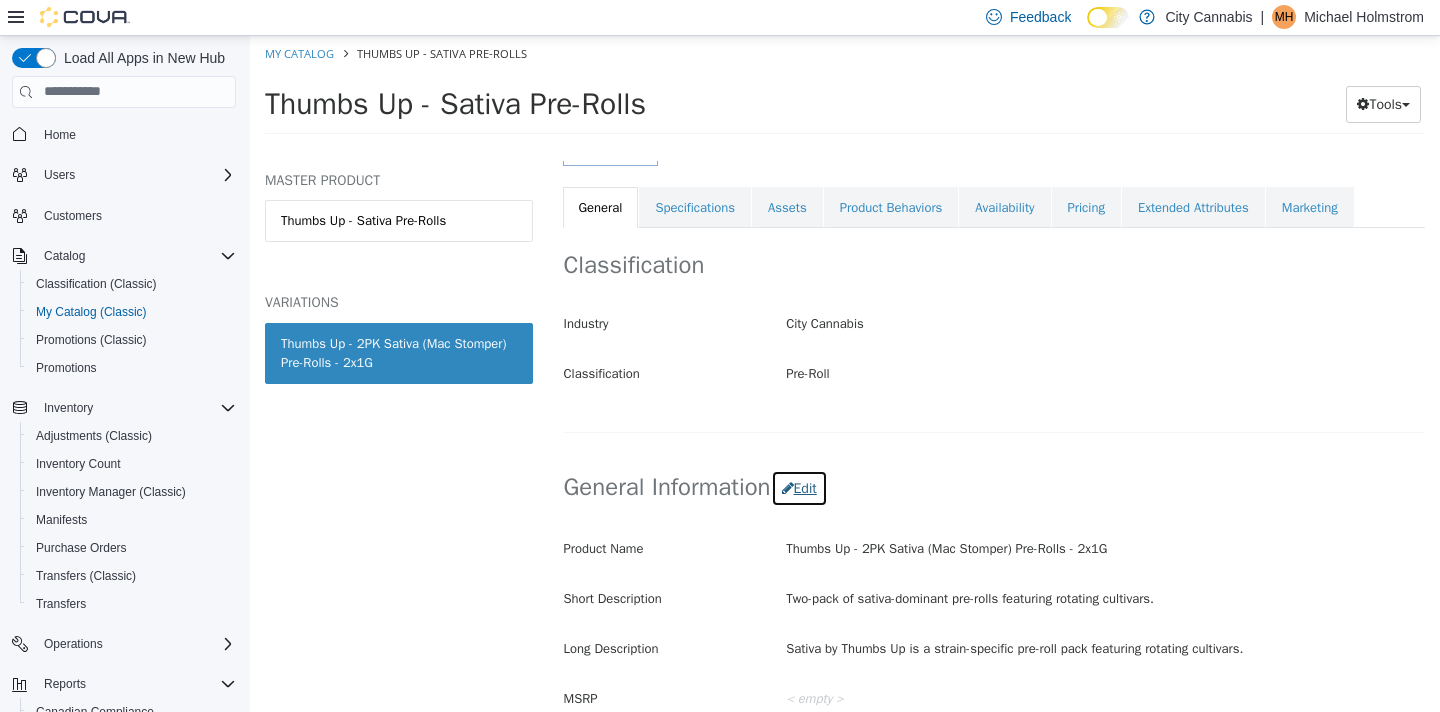 click on "Edit" at bounding box center (799, 487) 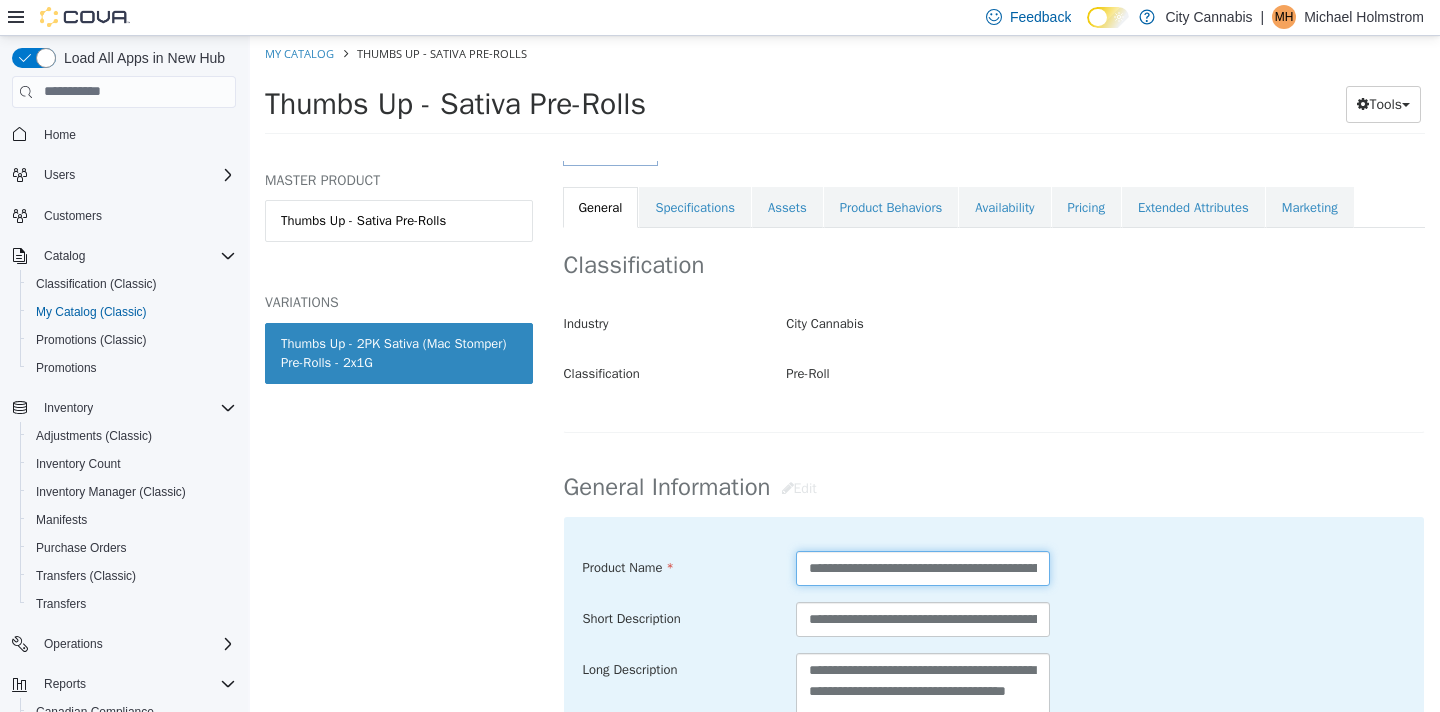 scroll, scrollTop: 0, scrollLeft: 139, axis: horizontal 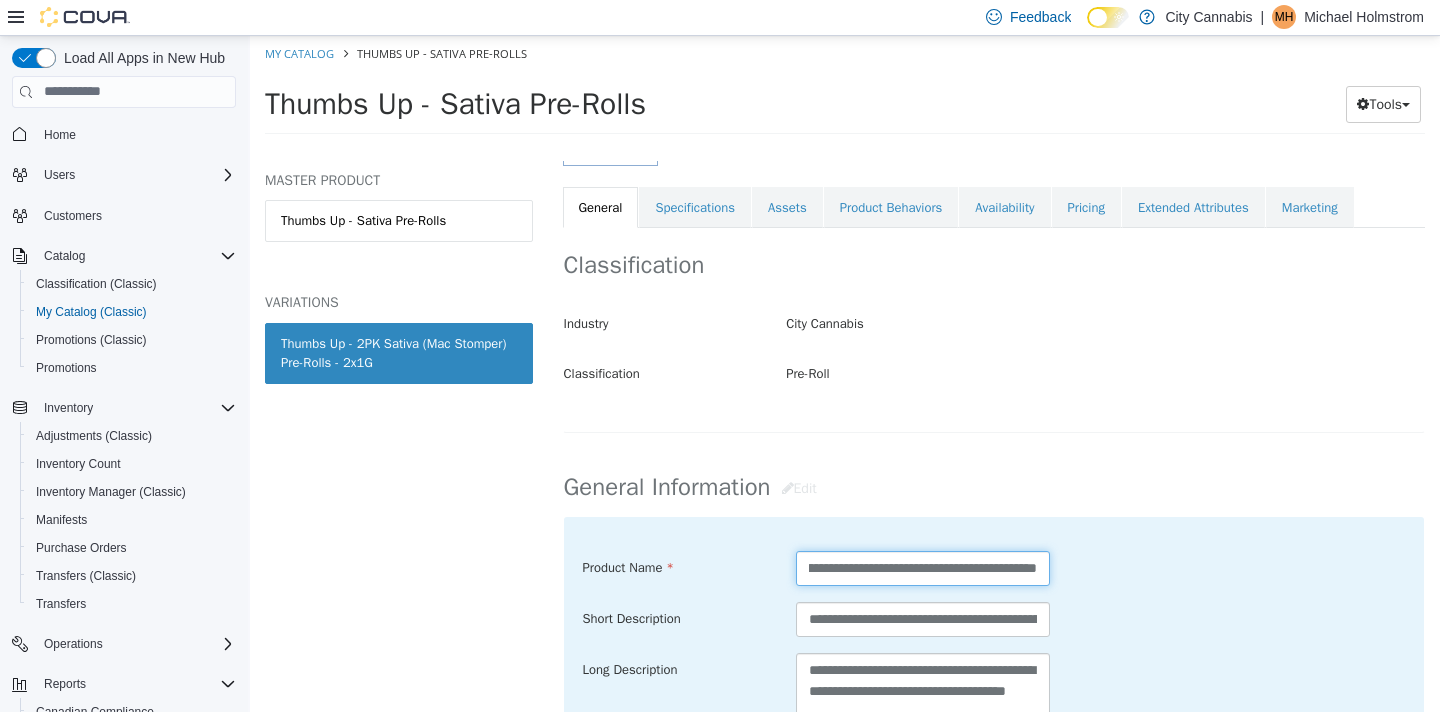 drag, startPoint x: 988, startPoint y: 566, endPoint x: 922, endPoint y: 565, distance: 66.007576 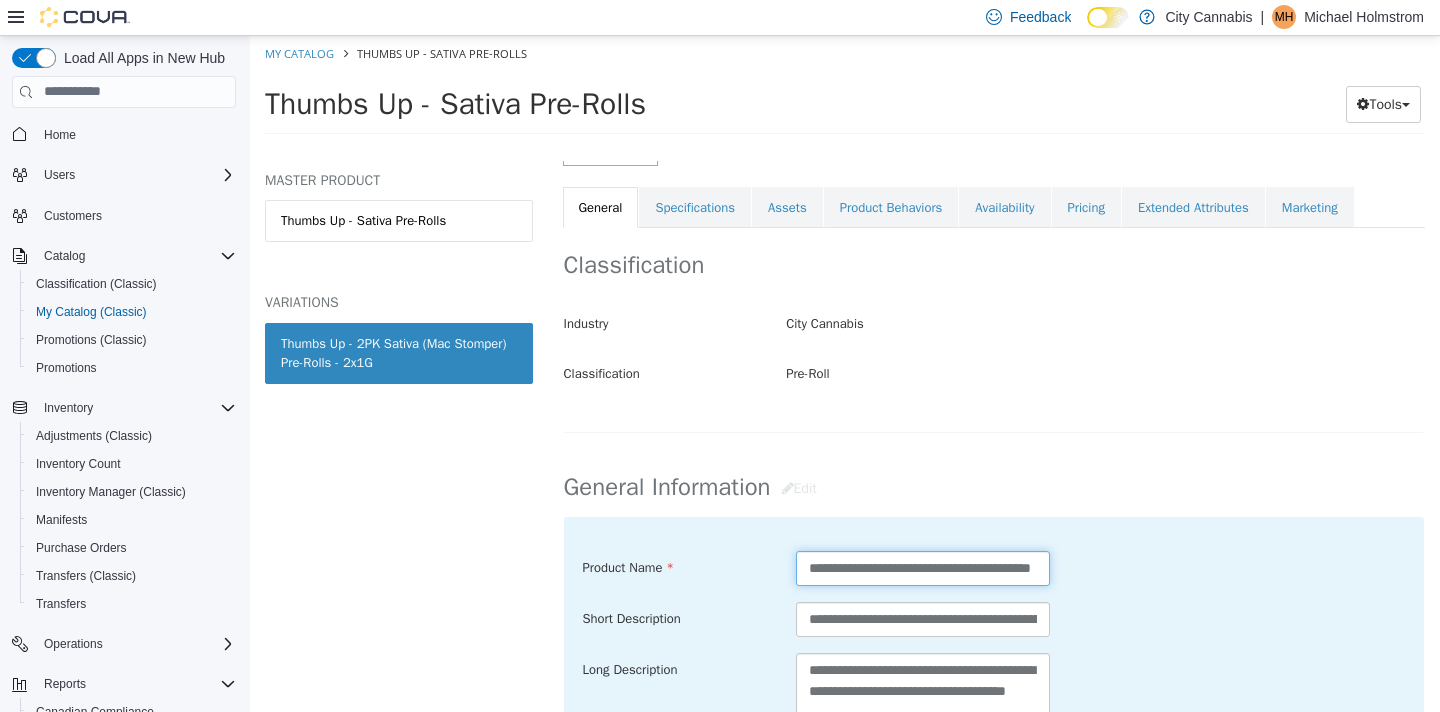scroll, scrollTop: 0, scrollLeft: 72, axis: horizontal 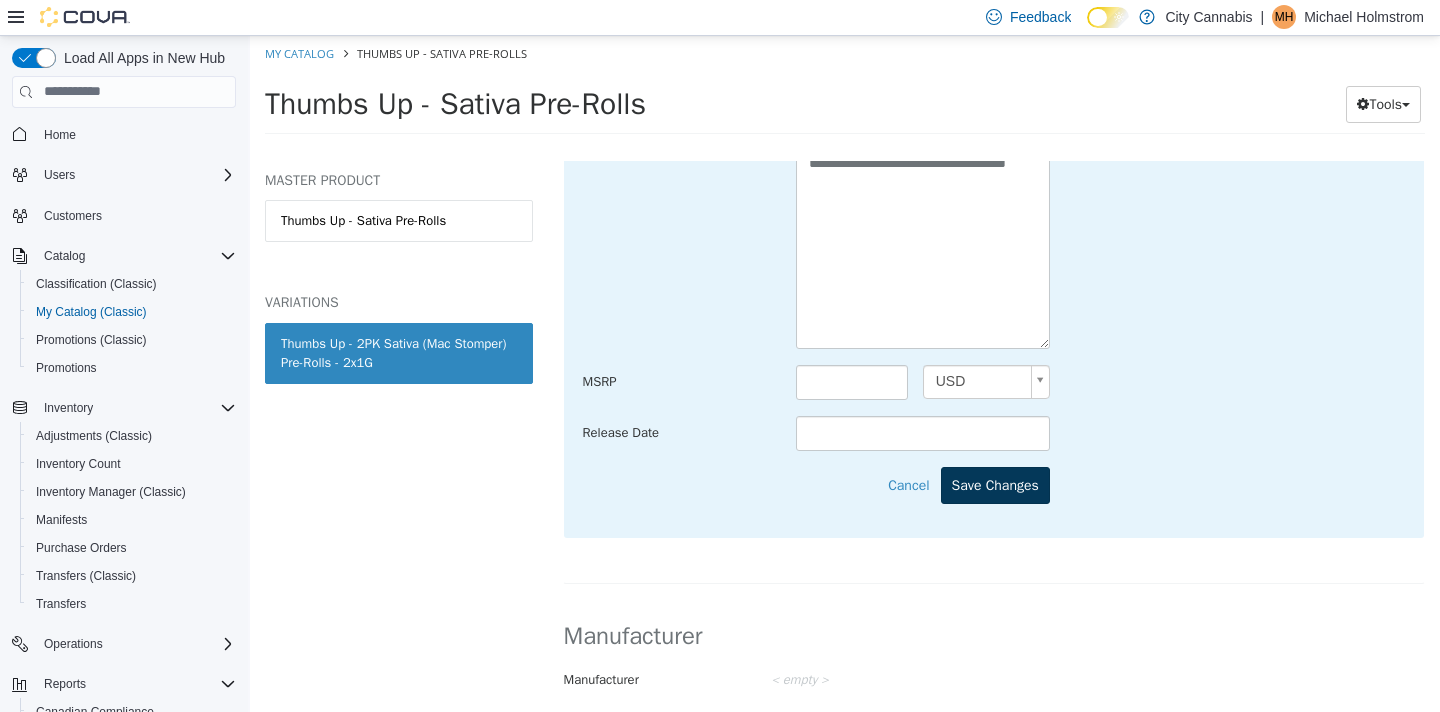 type on "**********" 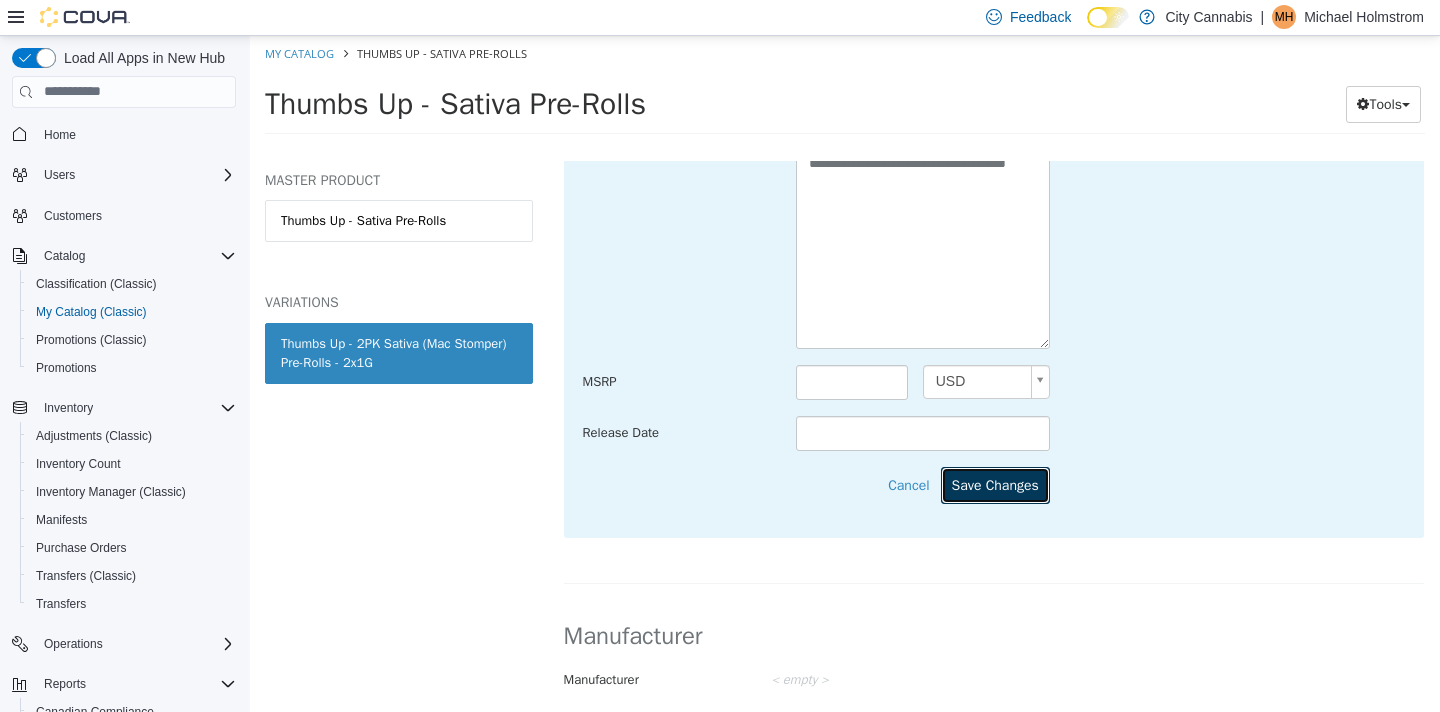 click on "Save Changes" at bounding box center [995, 484] 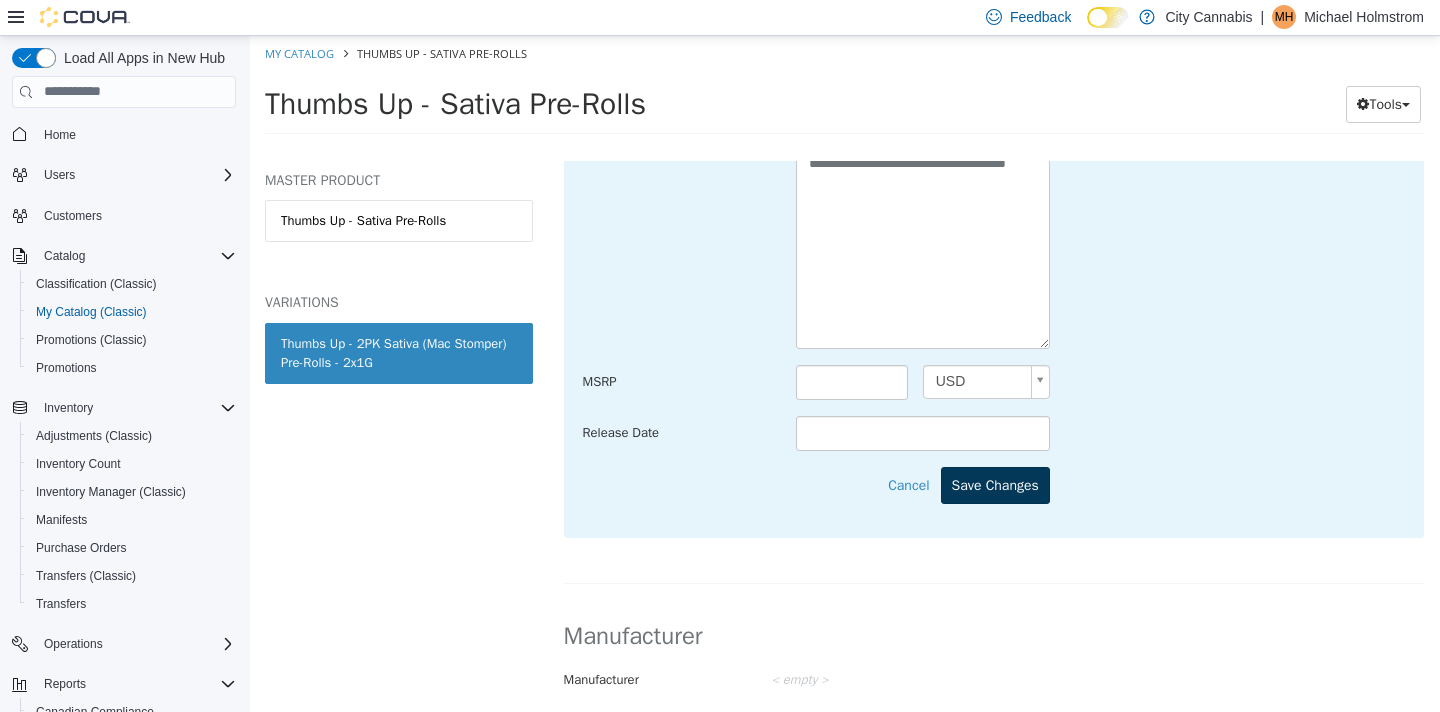 scroll, scrollTop: 0, scrollLeft: 0, axis: both 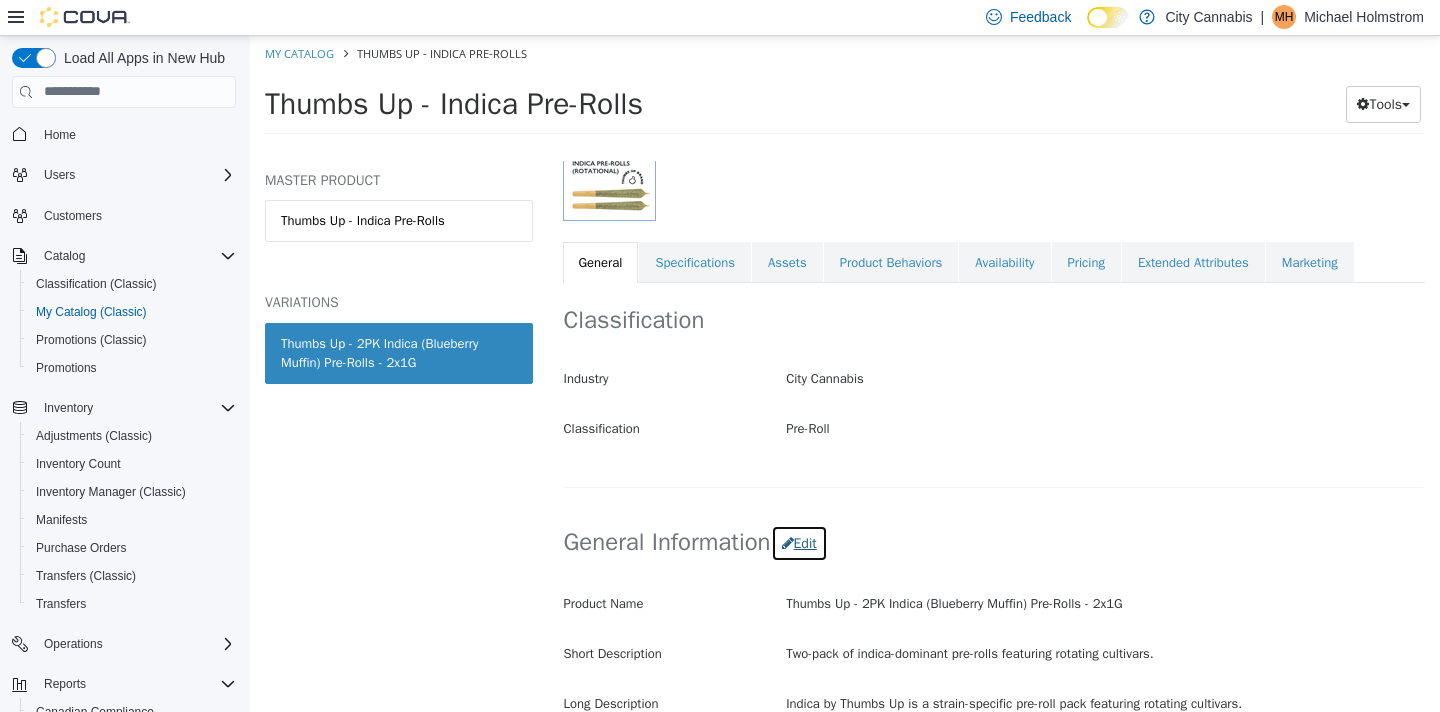 click on "Edit" at bounding box center (799, 542) 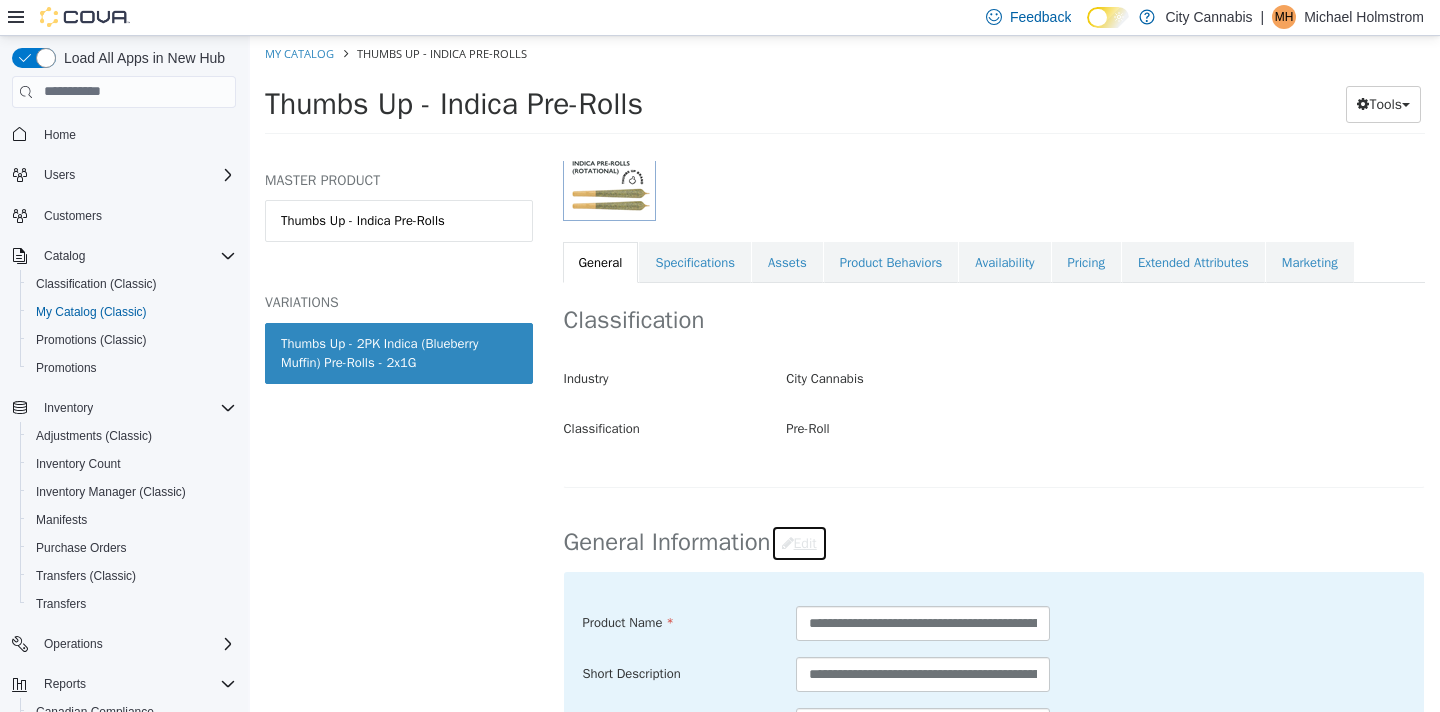 scroll, scrollTop: 468, scrollLeft: 0, axis: vertical 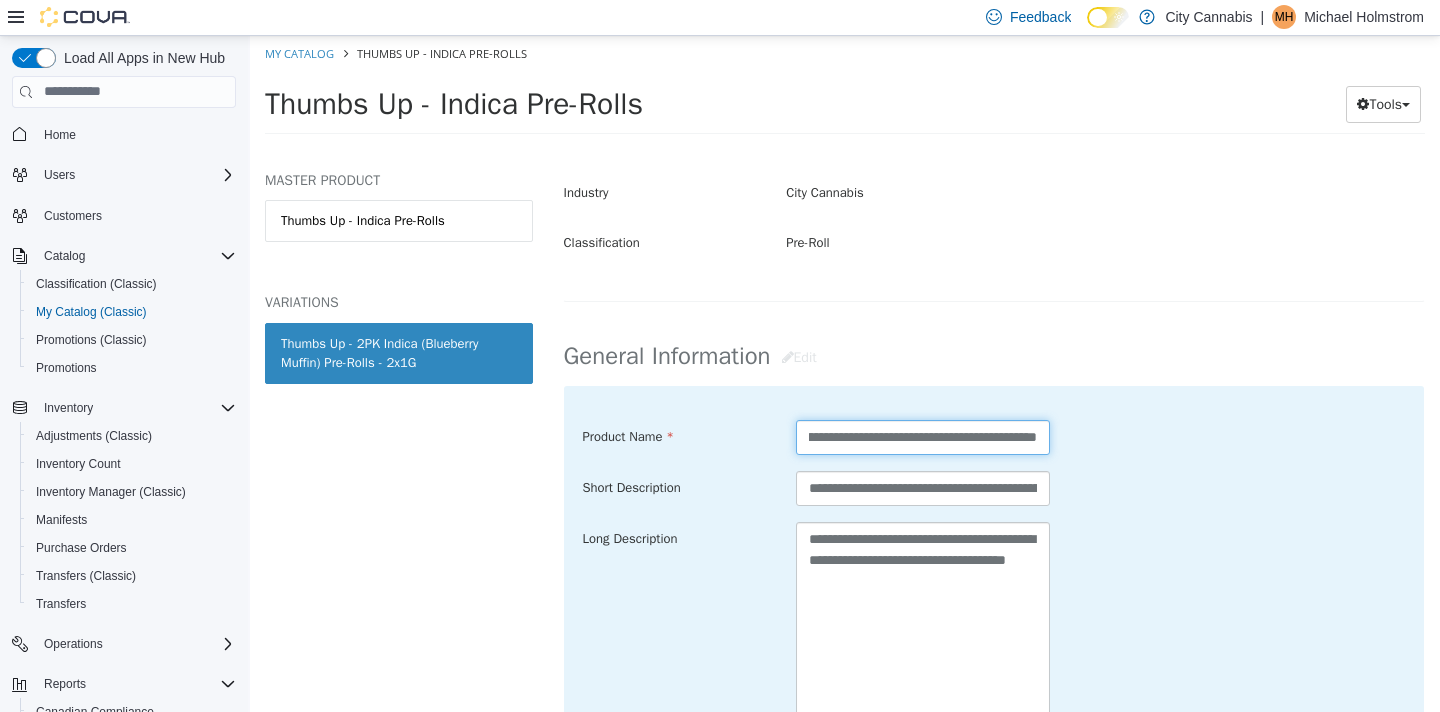 drag, startPoint x: 976, startPoint y: 439, endPoint x: 920, endPoint y: 437, distance: 56.0357 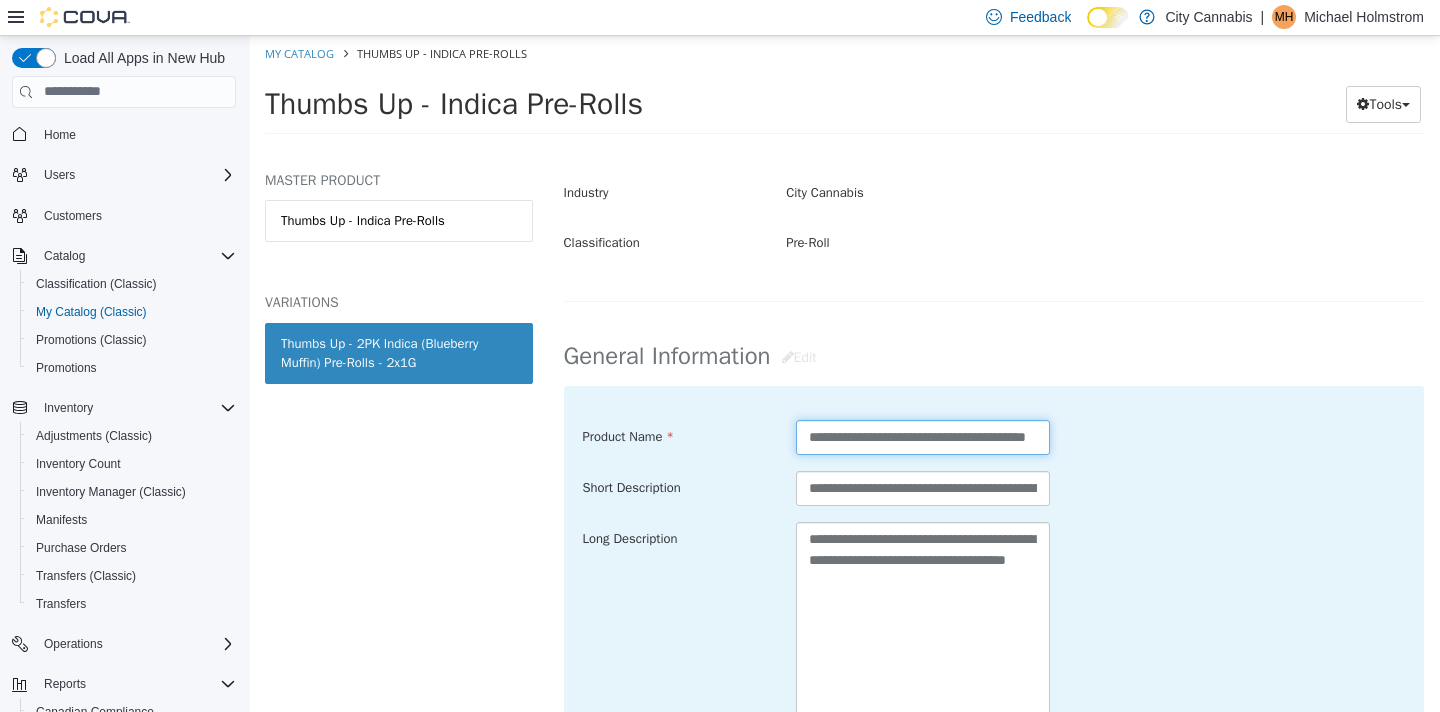 scroll, scrollTop: 0, scrollLeft: 60, axis: horizontal 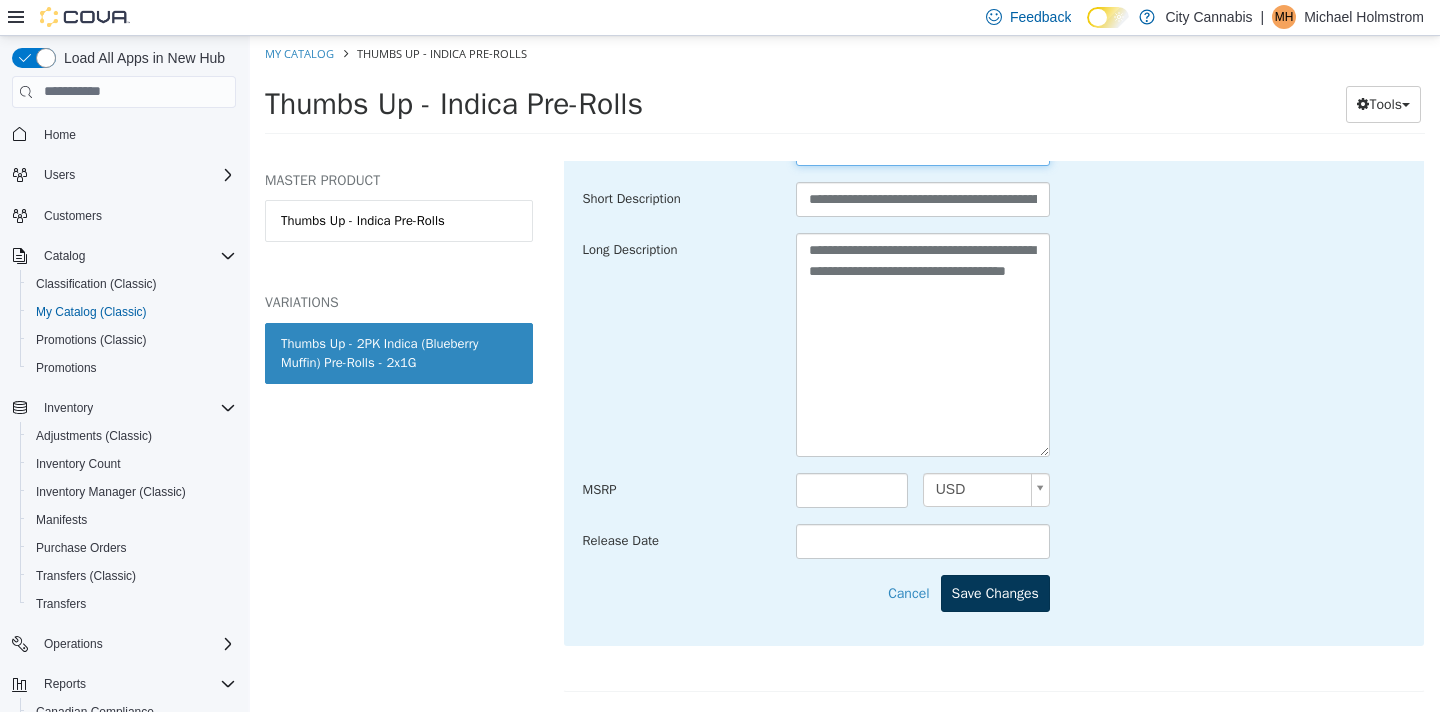 type on "**********" 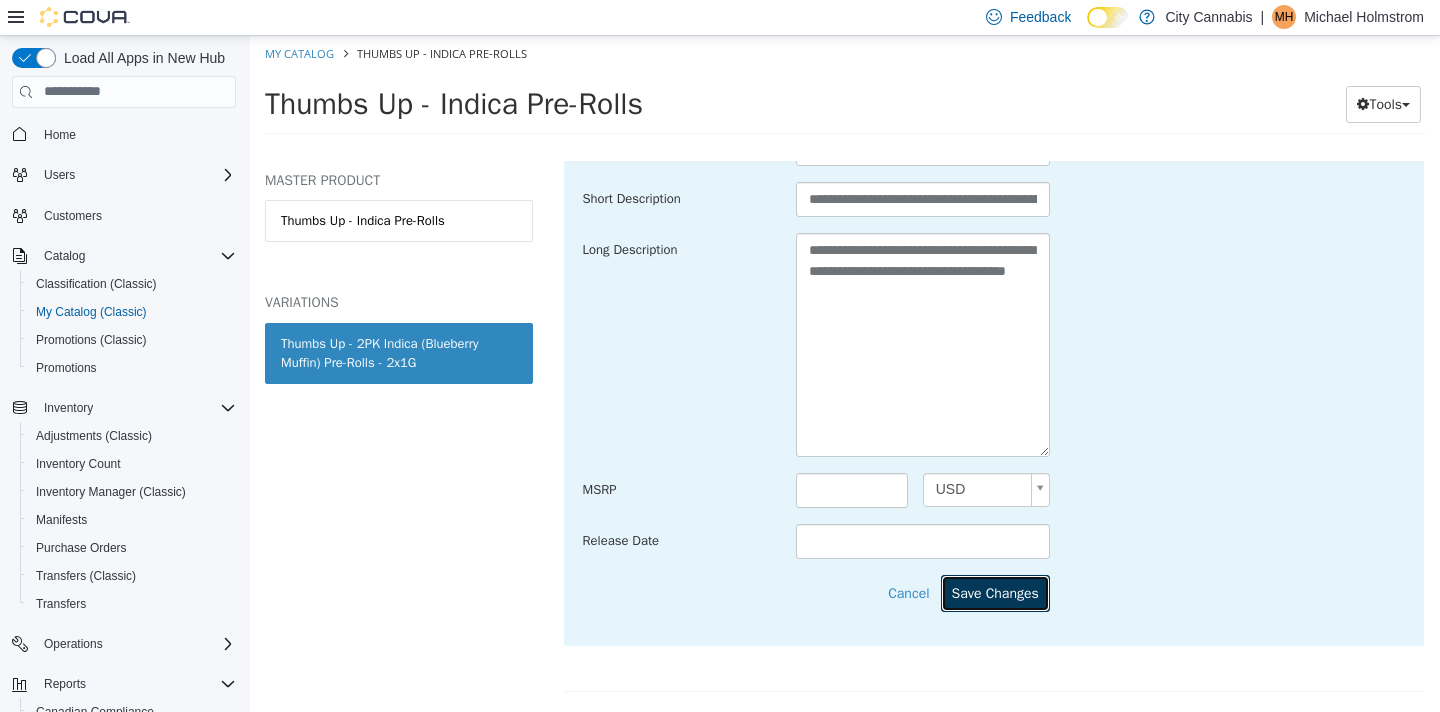 click on "Save Changes" at bounding box center [995, 592] 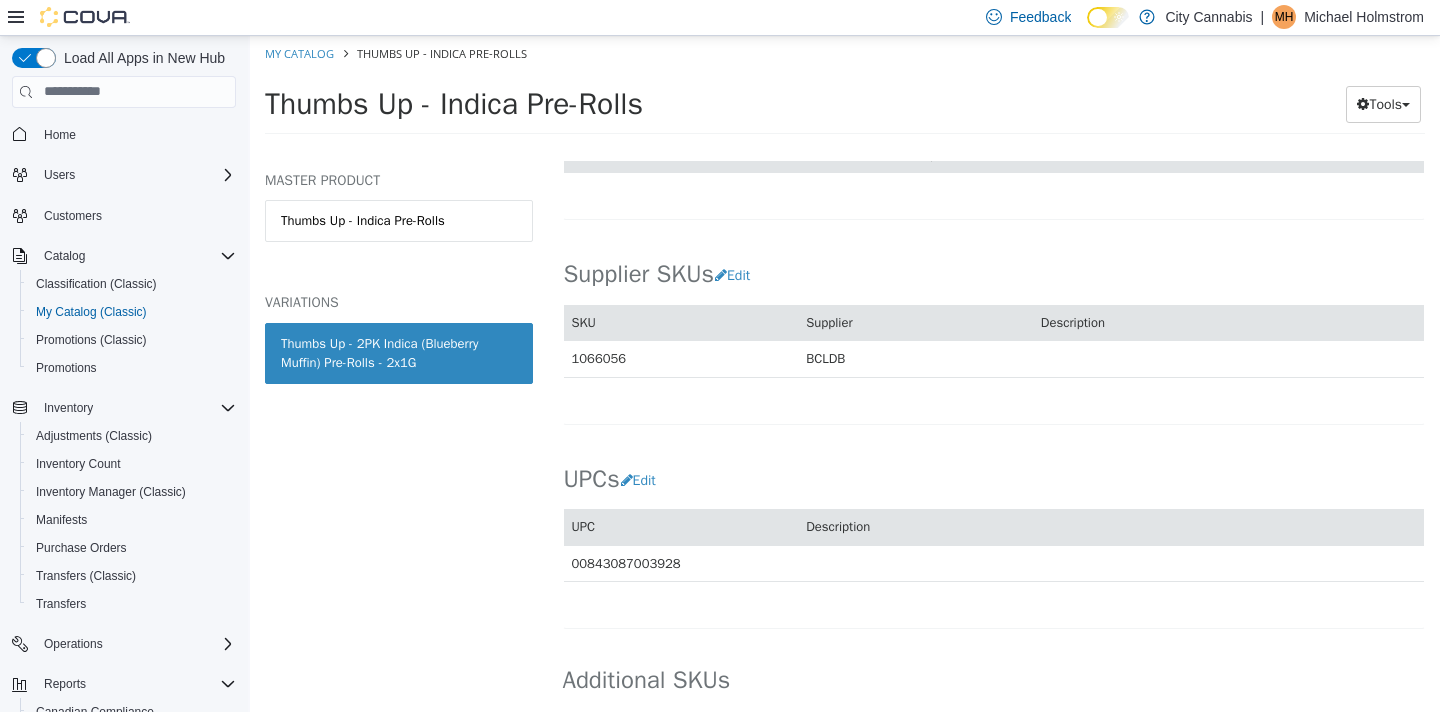 scroll, scrollTop: 1304, scrollLeft: 0, axis: vertical 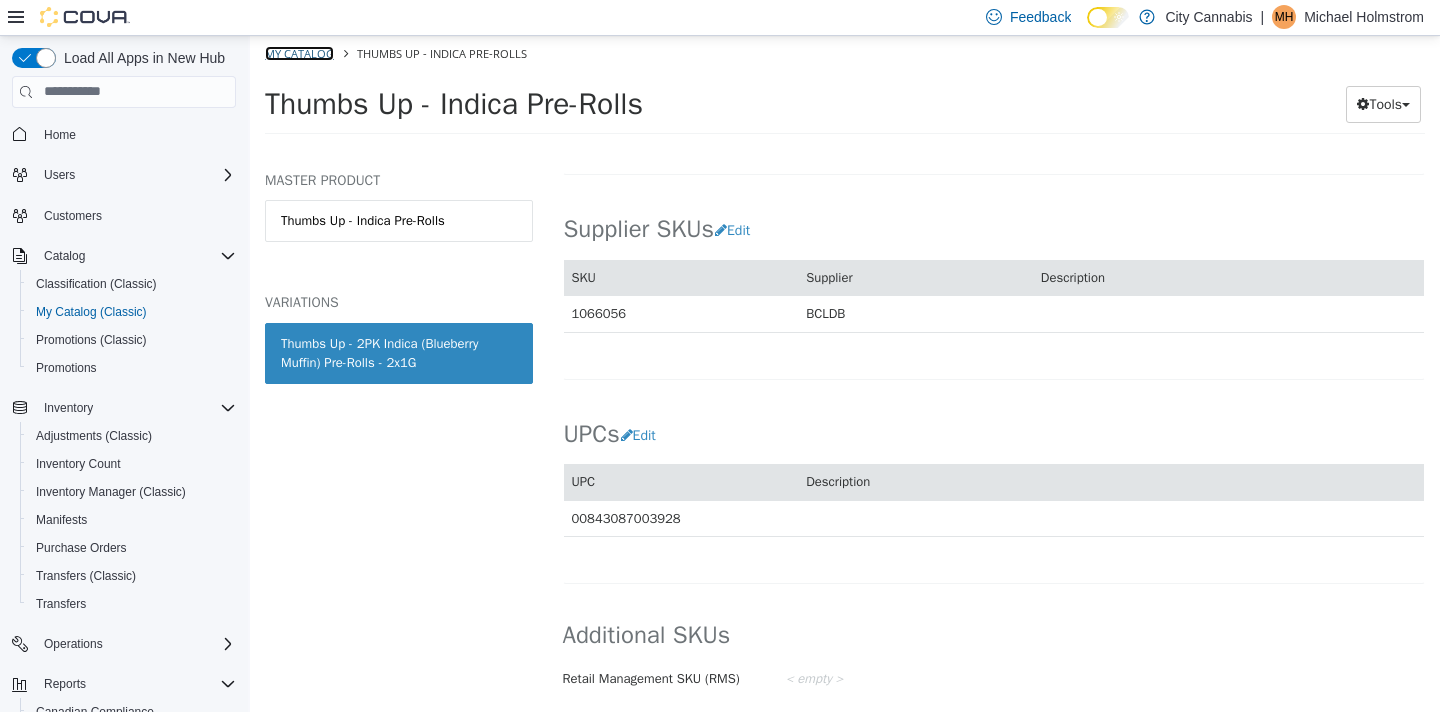 click on "My Catalog" at bounding box center (299, 52) 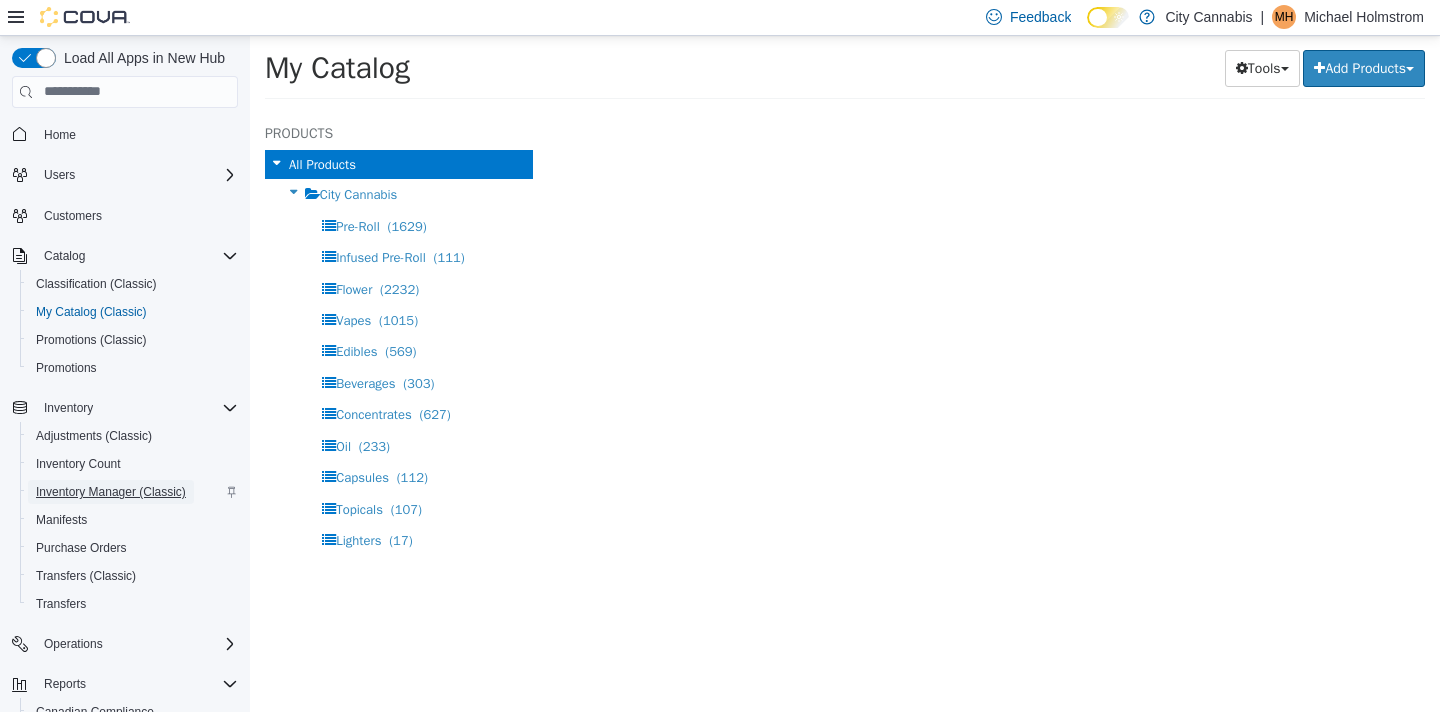 click on "Inventory Manager (Classic)" at bounding box center (111, 492) 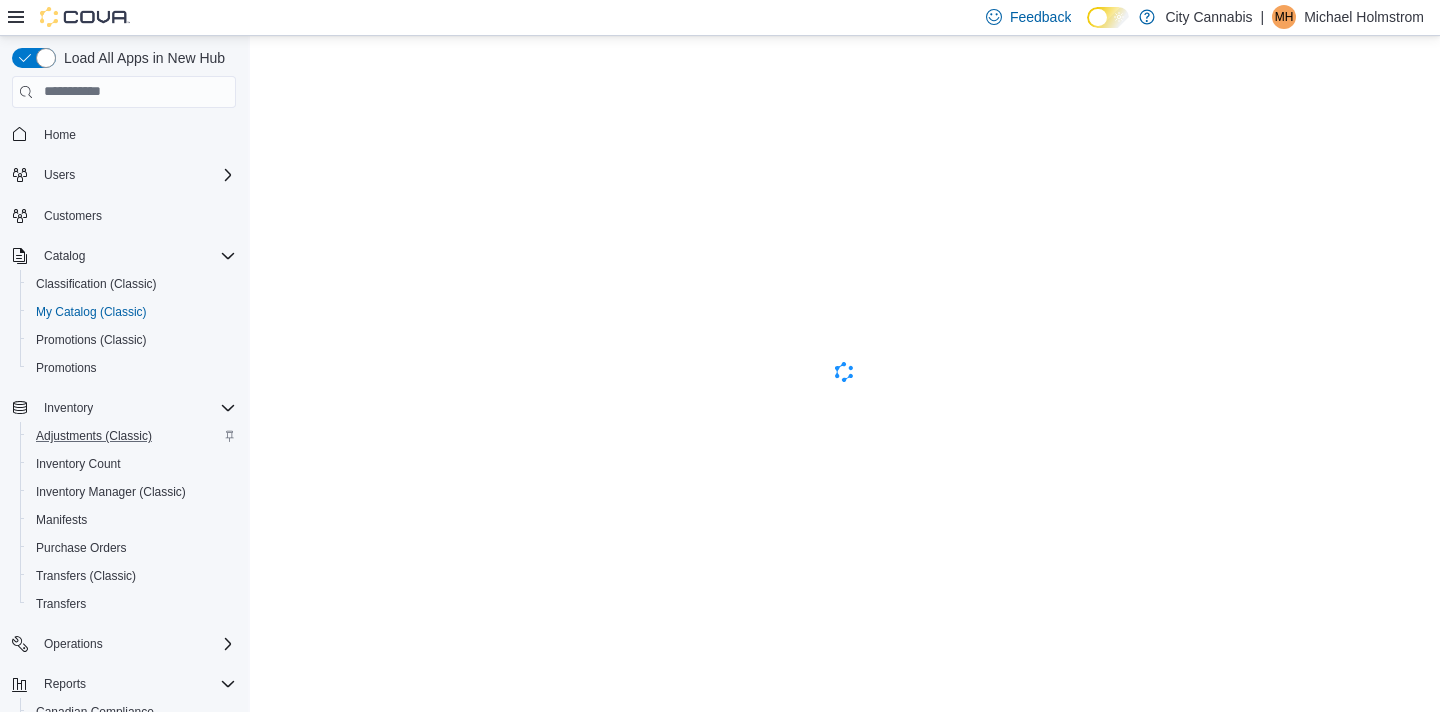 scroll, scrollTop: 0, scrollLeft: 0, axis: both 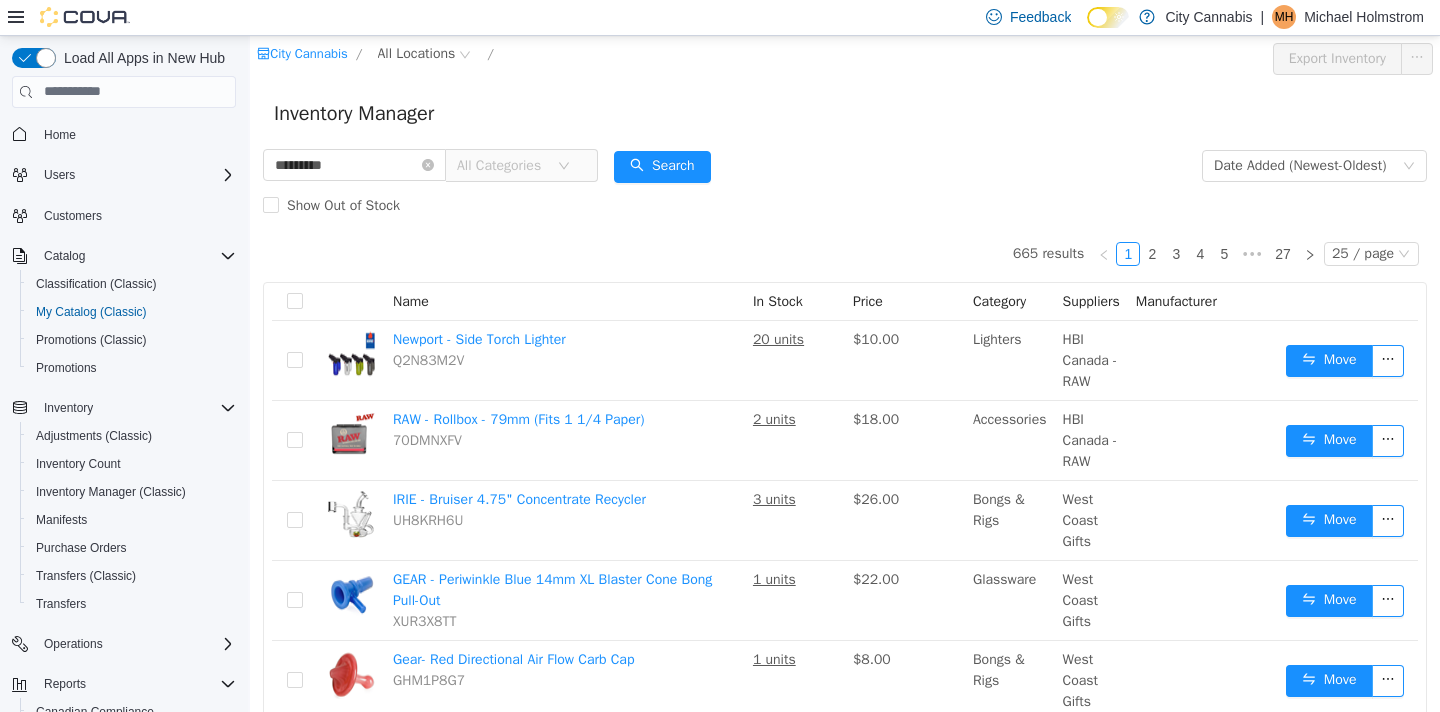 type on "*********" 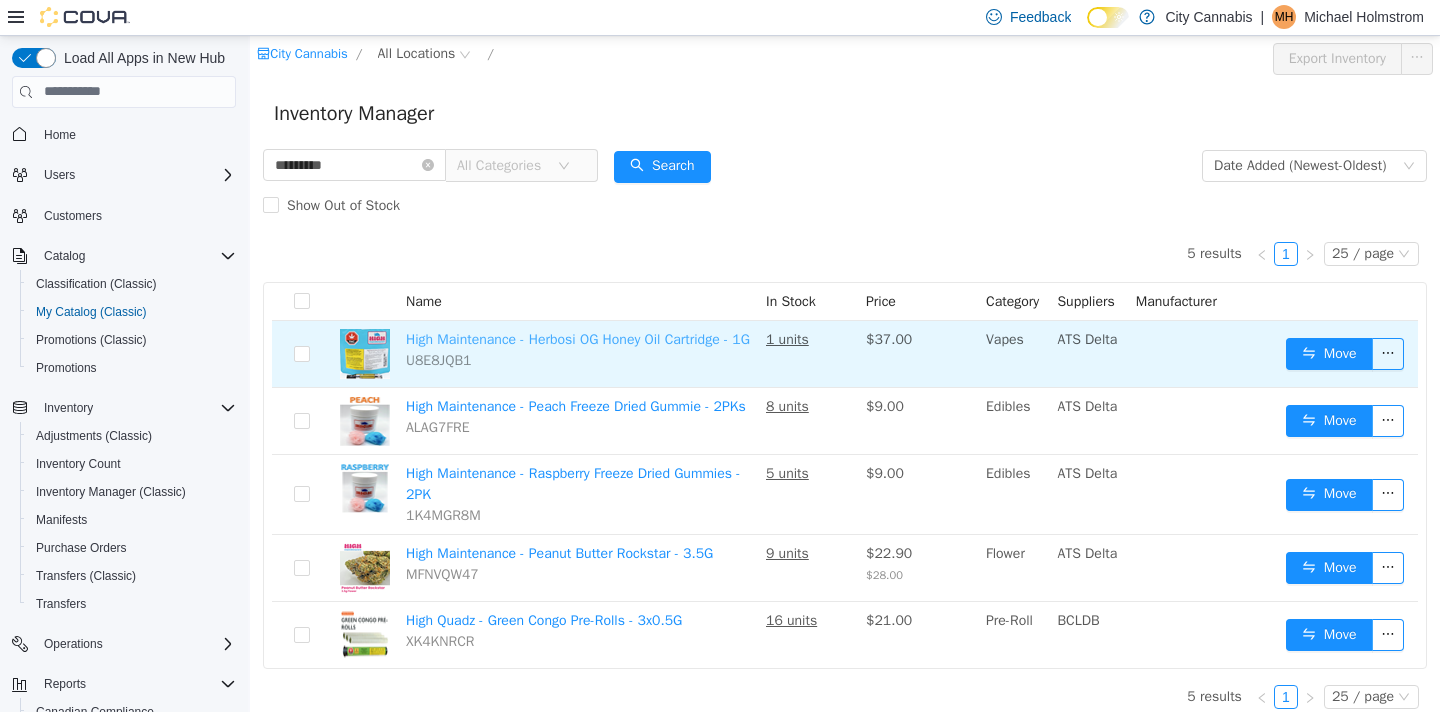 scroll, scrollTop: 40, scrollLeft: 0, axis: vertical 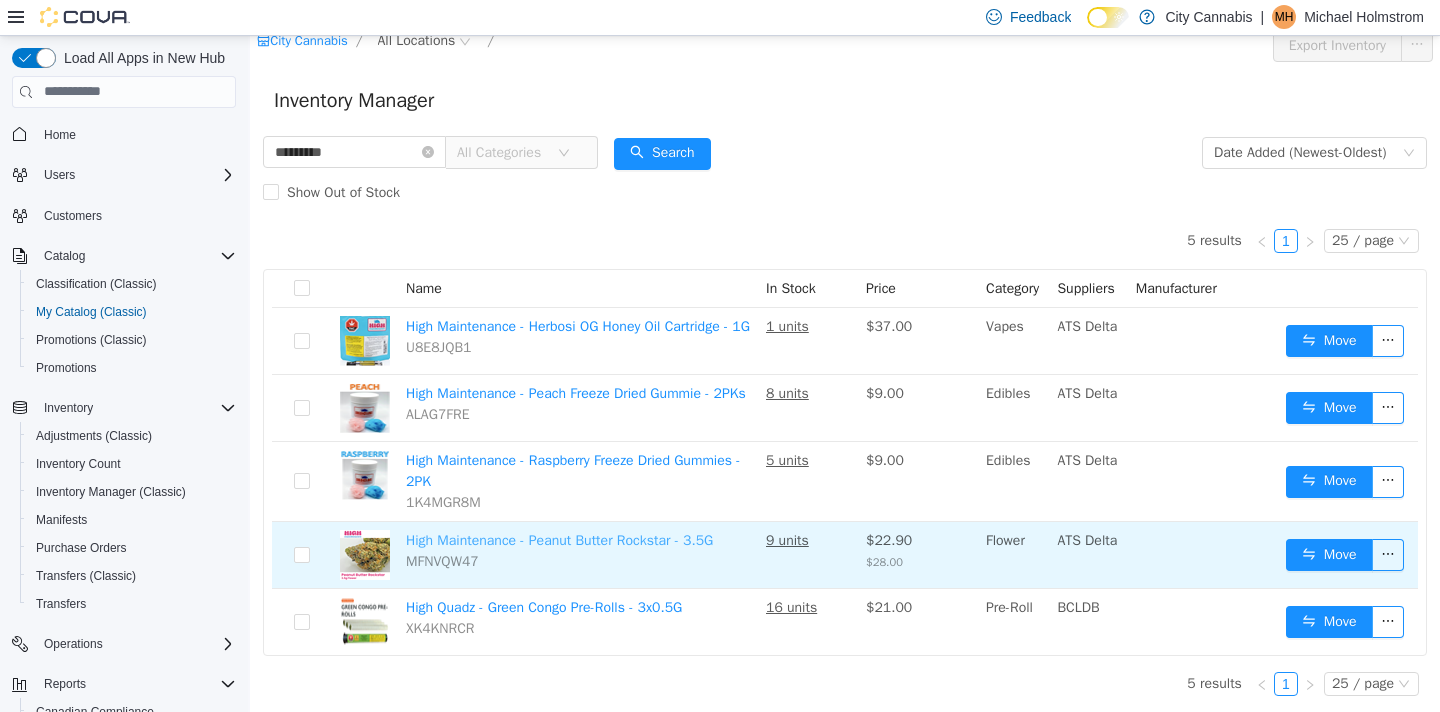 click on "High Maintenance - Peanut Butter Rockstar - 3.5G" at bounding box center (559, 539) 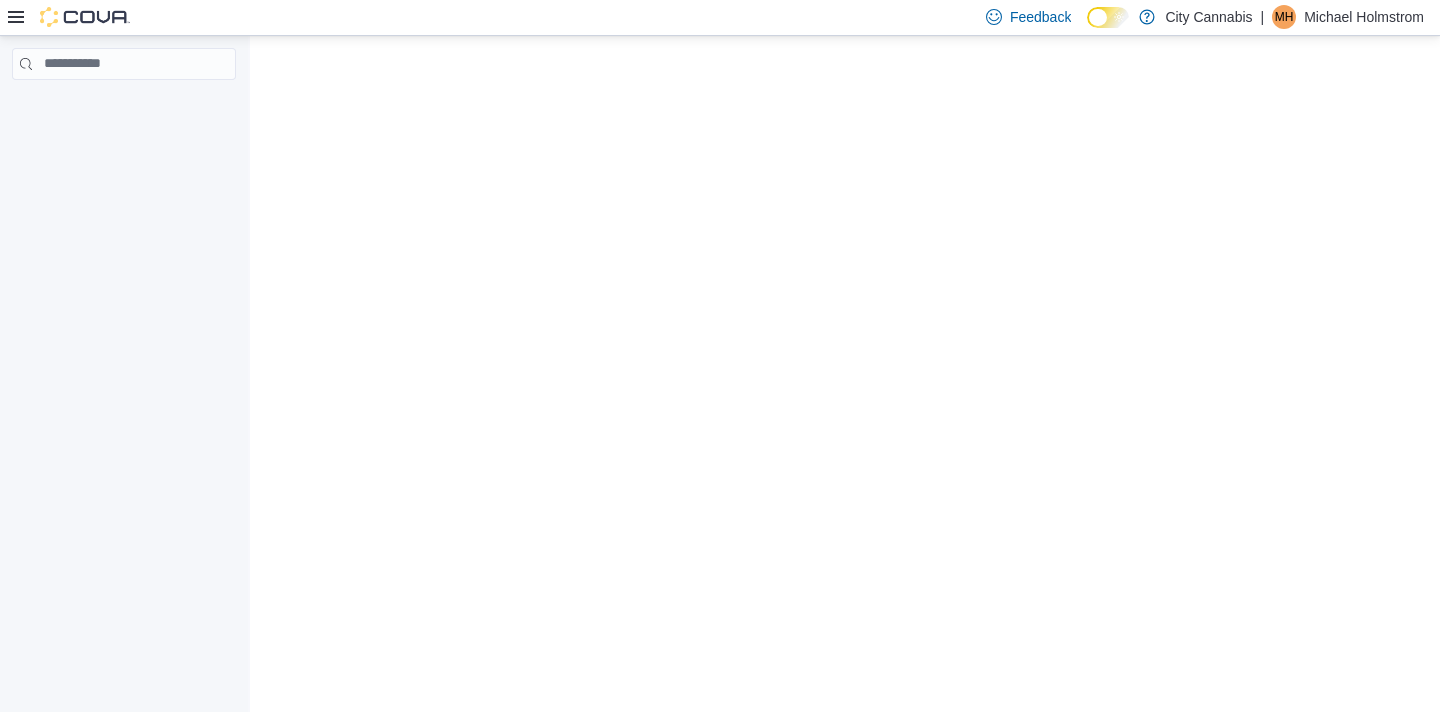 scroll, scrollTop: 0, scrollLeft: 0, axis: both 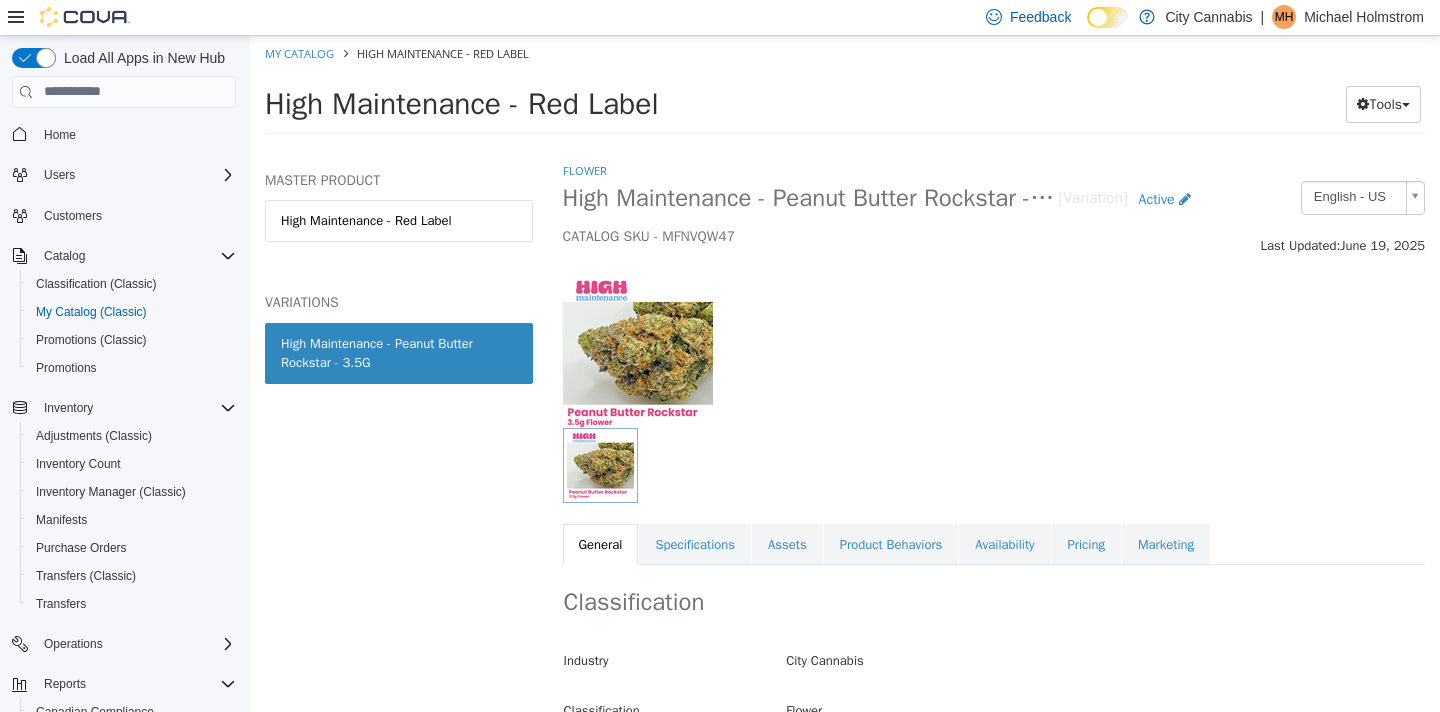 click on "Pricing" at bounding box center (1086, 544) 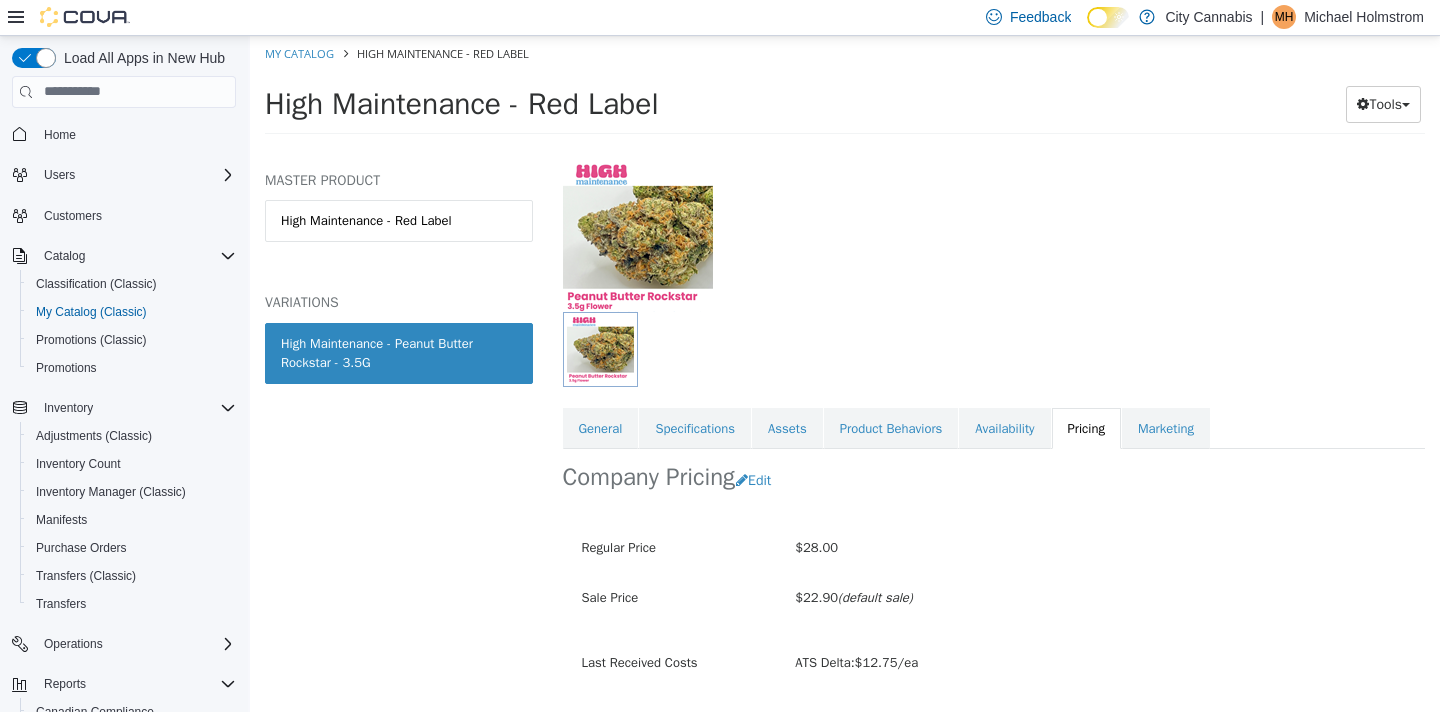 scroll, scrollTop: 174, scrollLeft: 0, axis: vertical 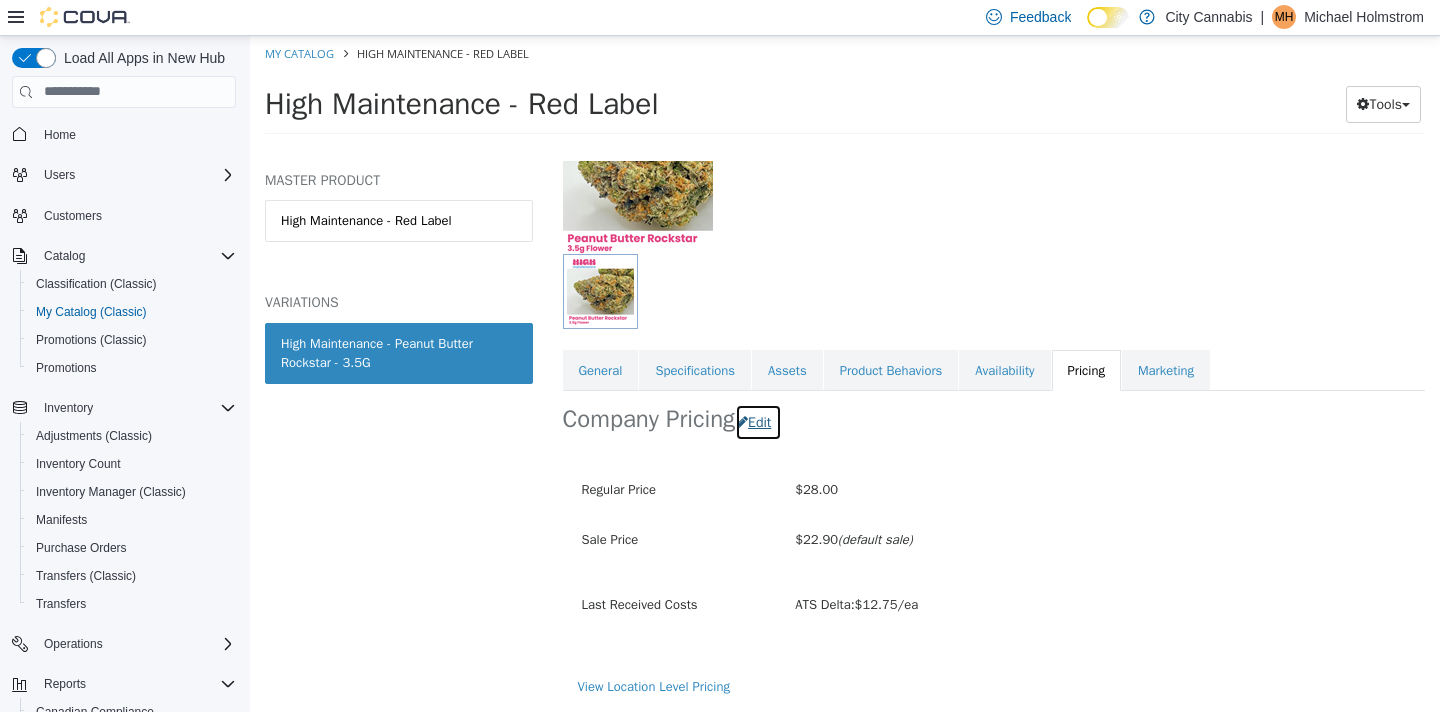 click on "Edit" at bounding box center [758, 421] 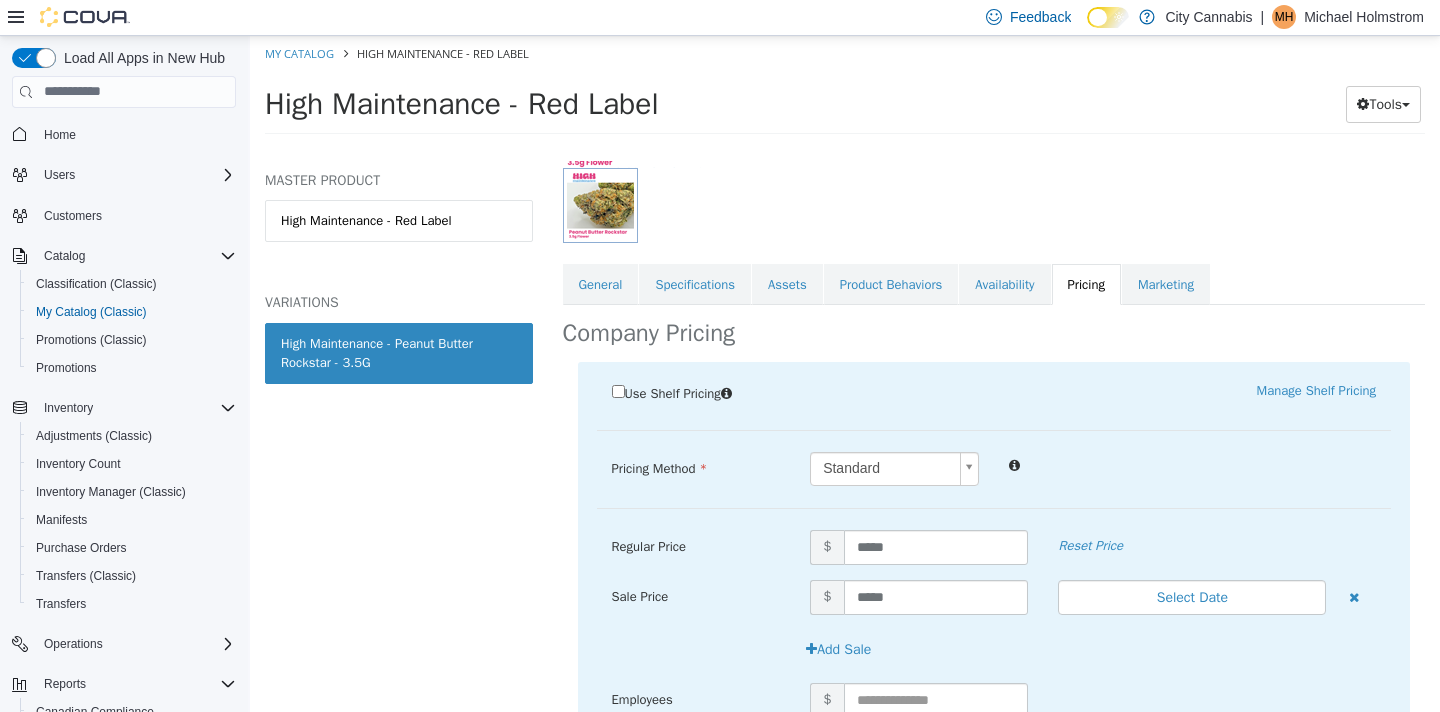 scroll, scrollTop: 270, scrollLeft: 0, axis: vertical 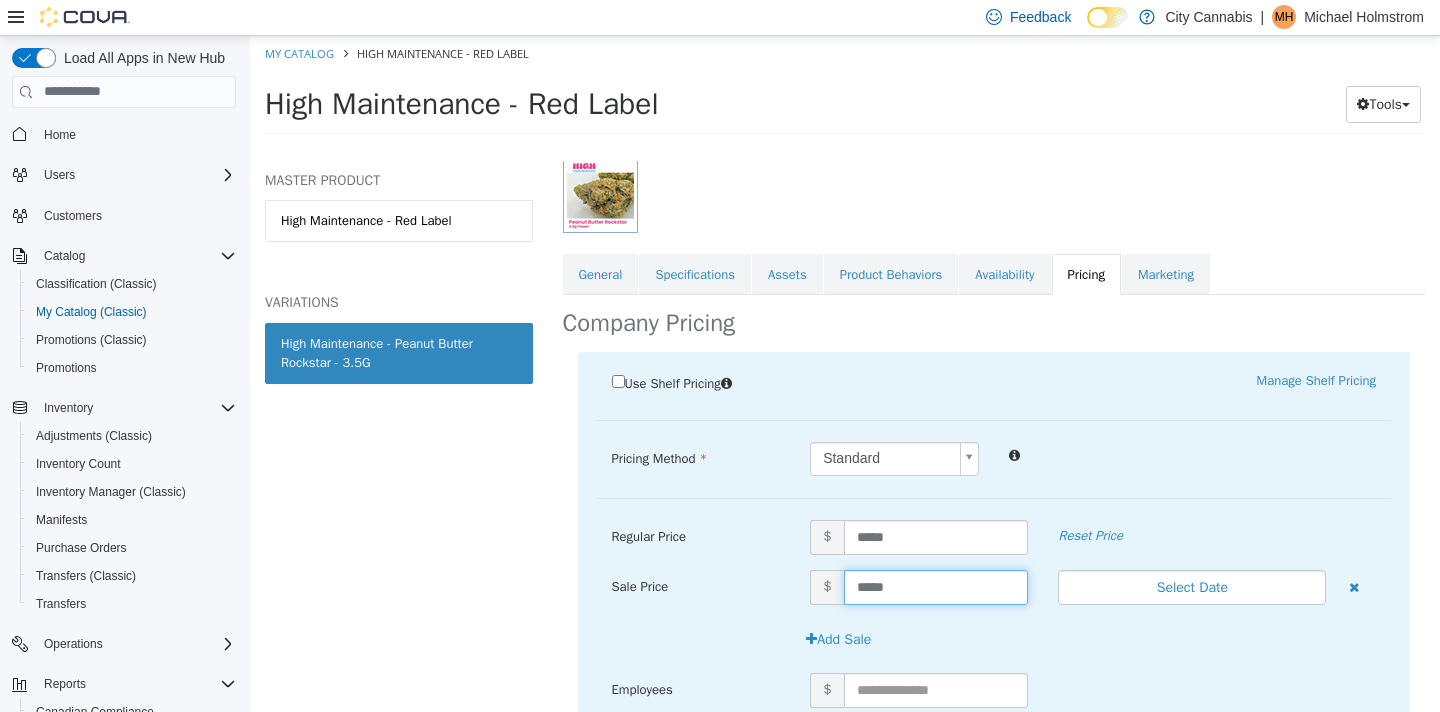 drag, startPoint x: 908, startPoint y: 585, endPoint x: 881, endPoint y: 583, distance: 27.073973 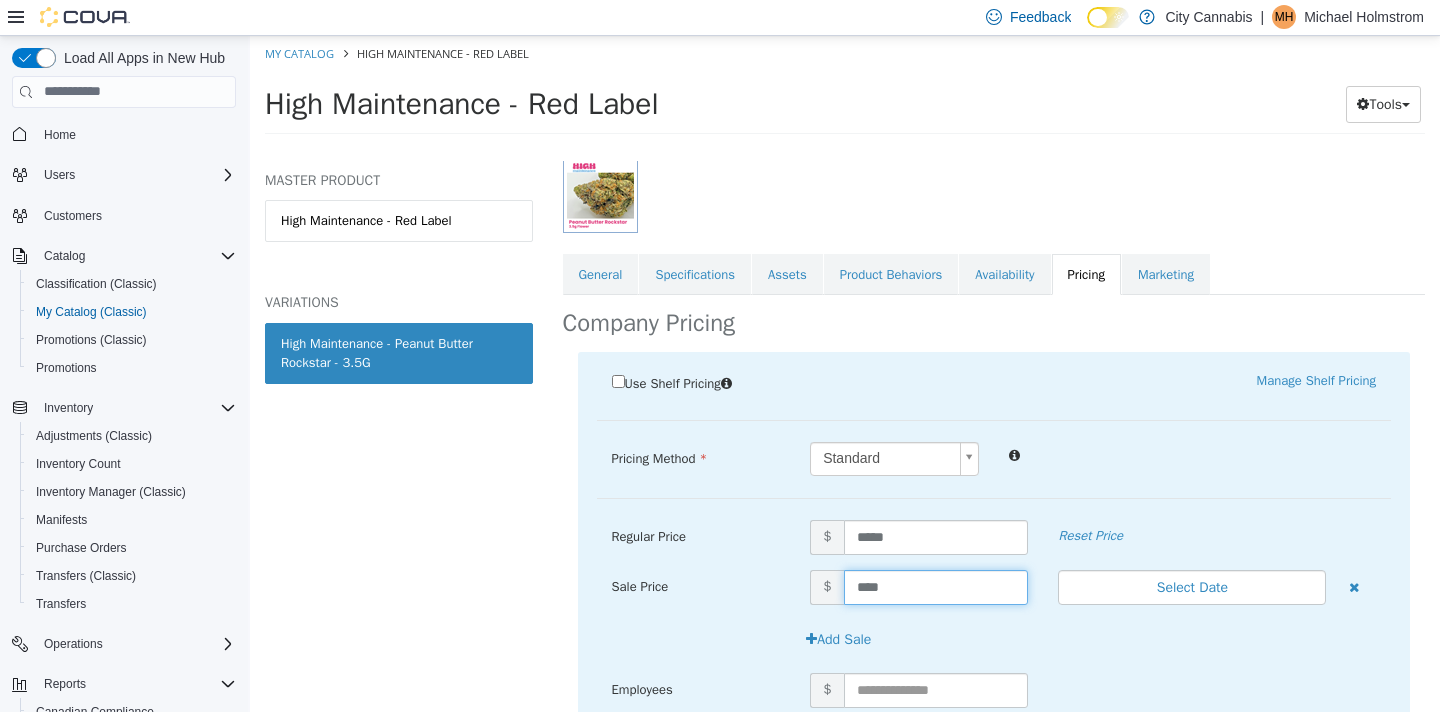 type on "*****" 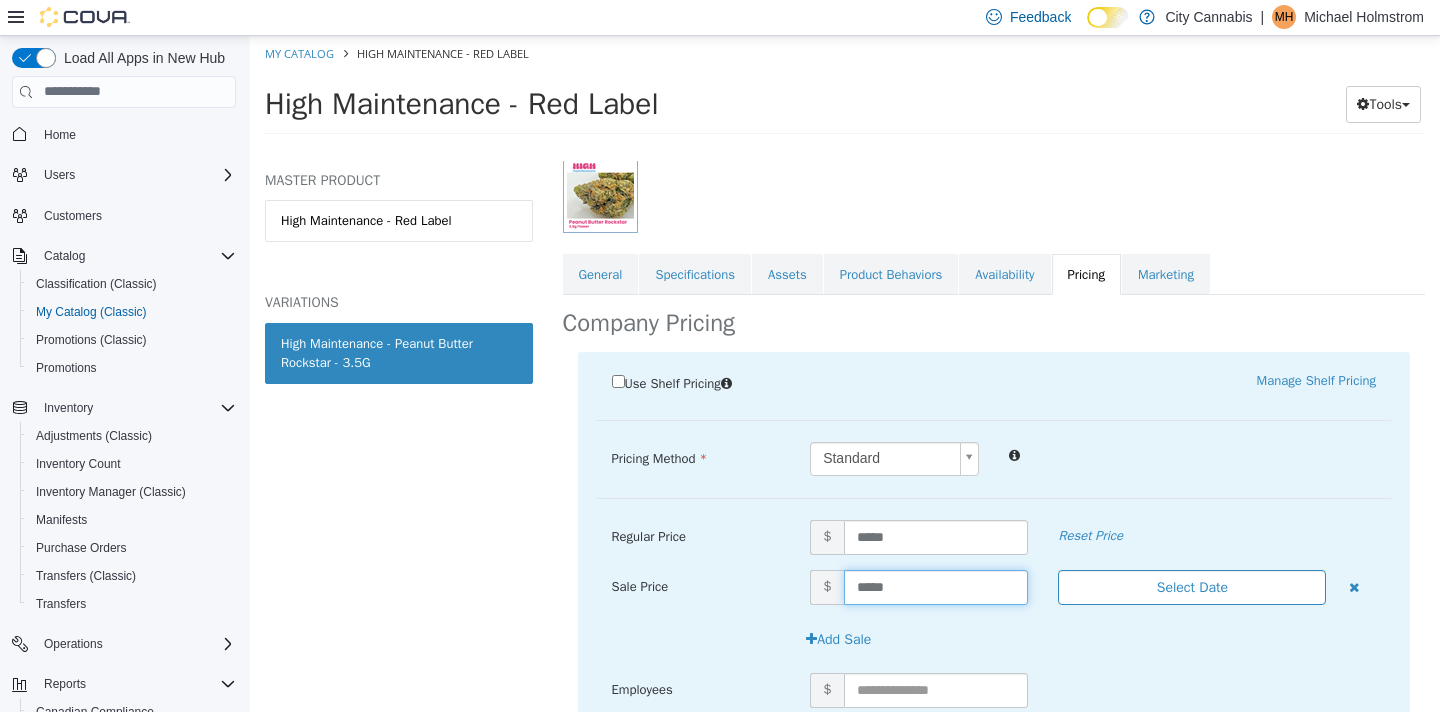 scroll, scrollTop: 391, scrollLeft: 0, axis: vertical 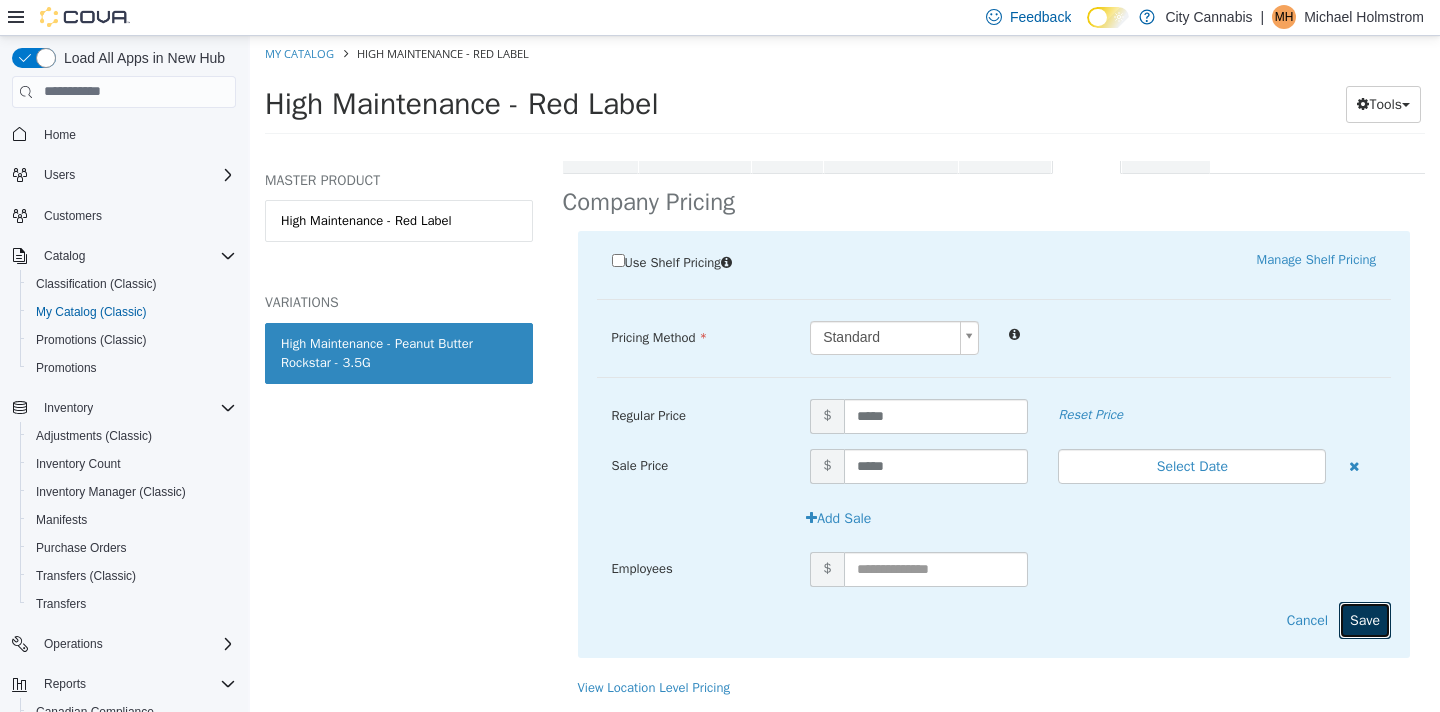 click on "Save" at bounding box center [1365, 619] 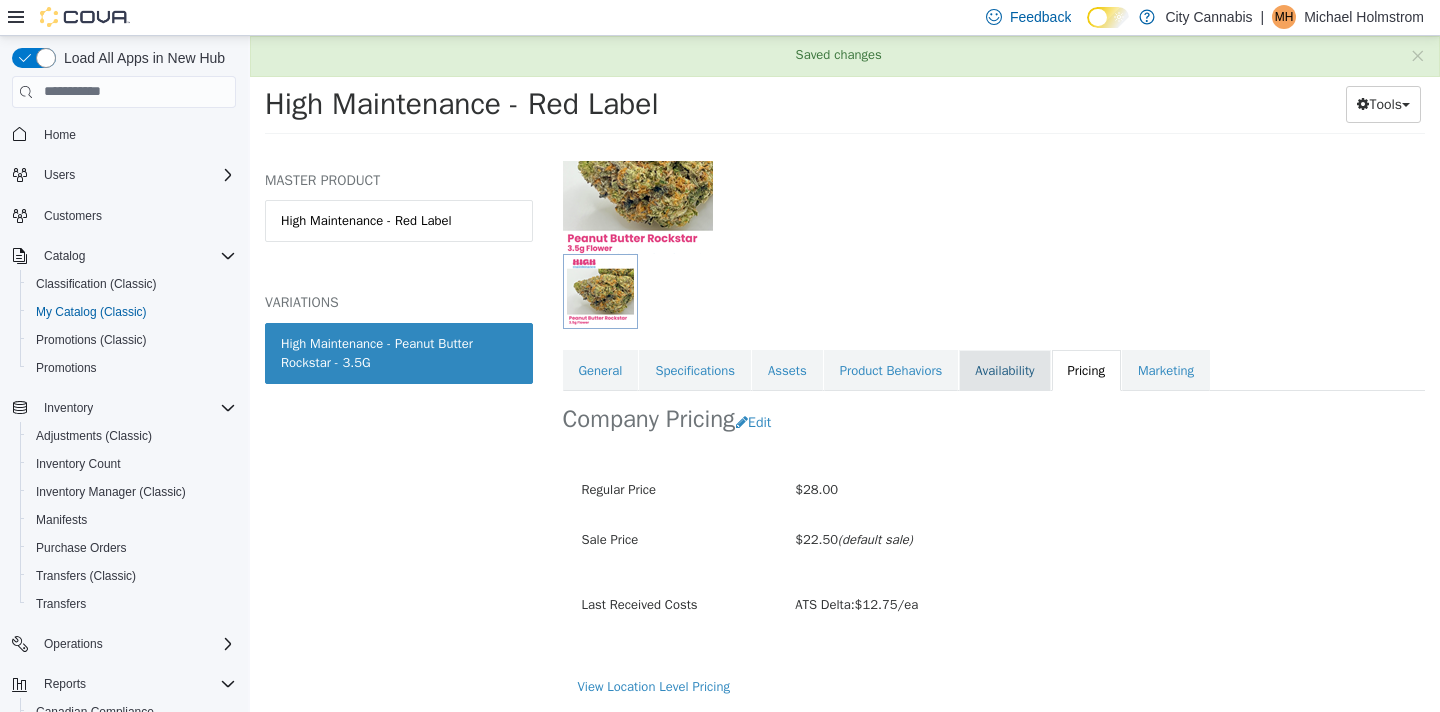 scroll, scrollTop: 174, scrollLeft: 0, axis: vertical 